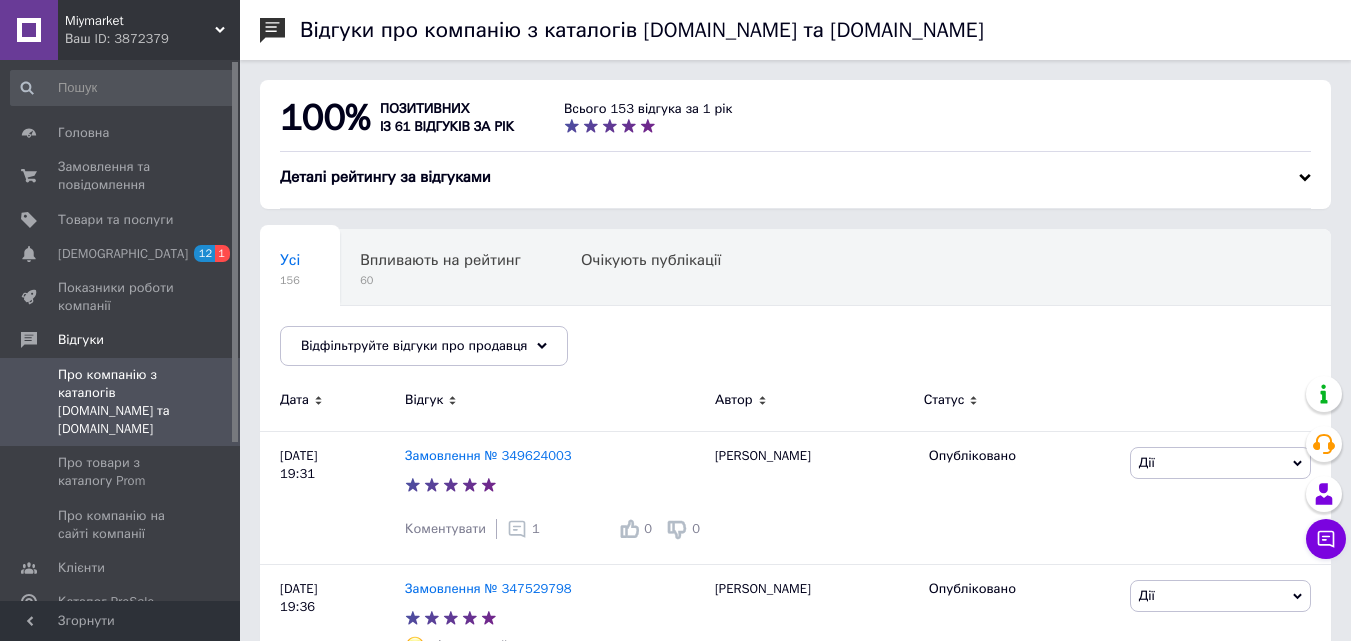 scroll, scrollTop: 100, scrollLeft: 0, axis: vertical 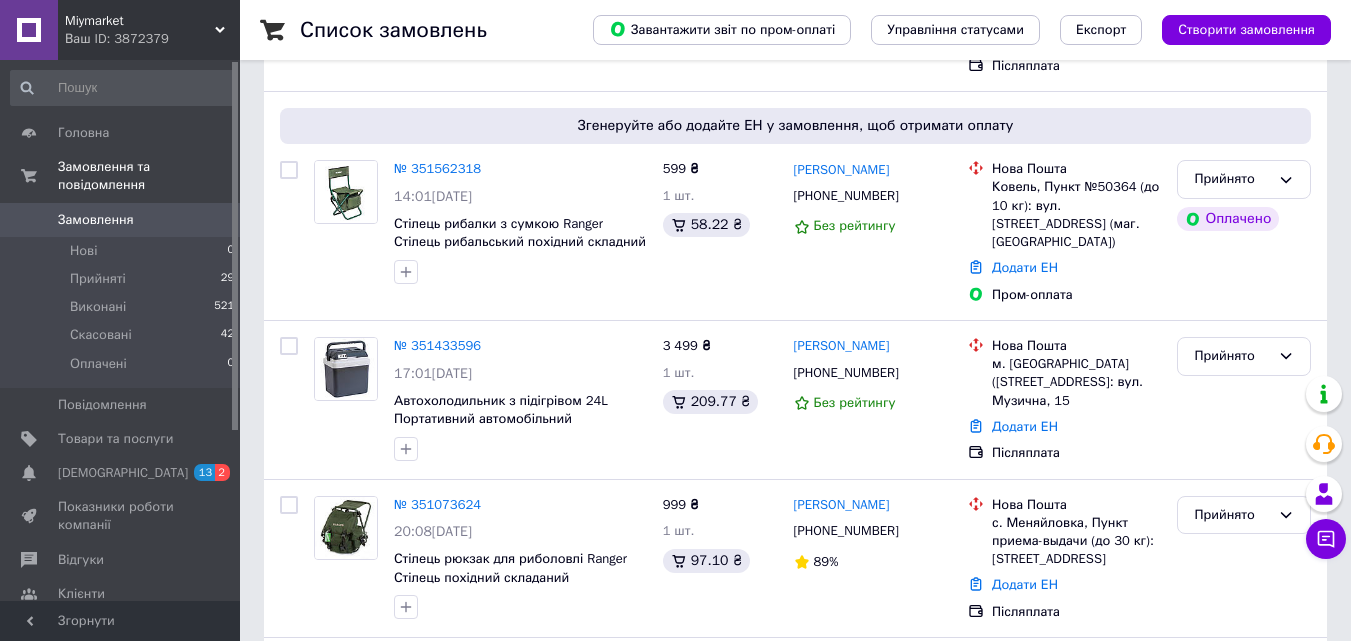 click on "Замовлення" at bounding box center (96, 220) 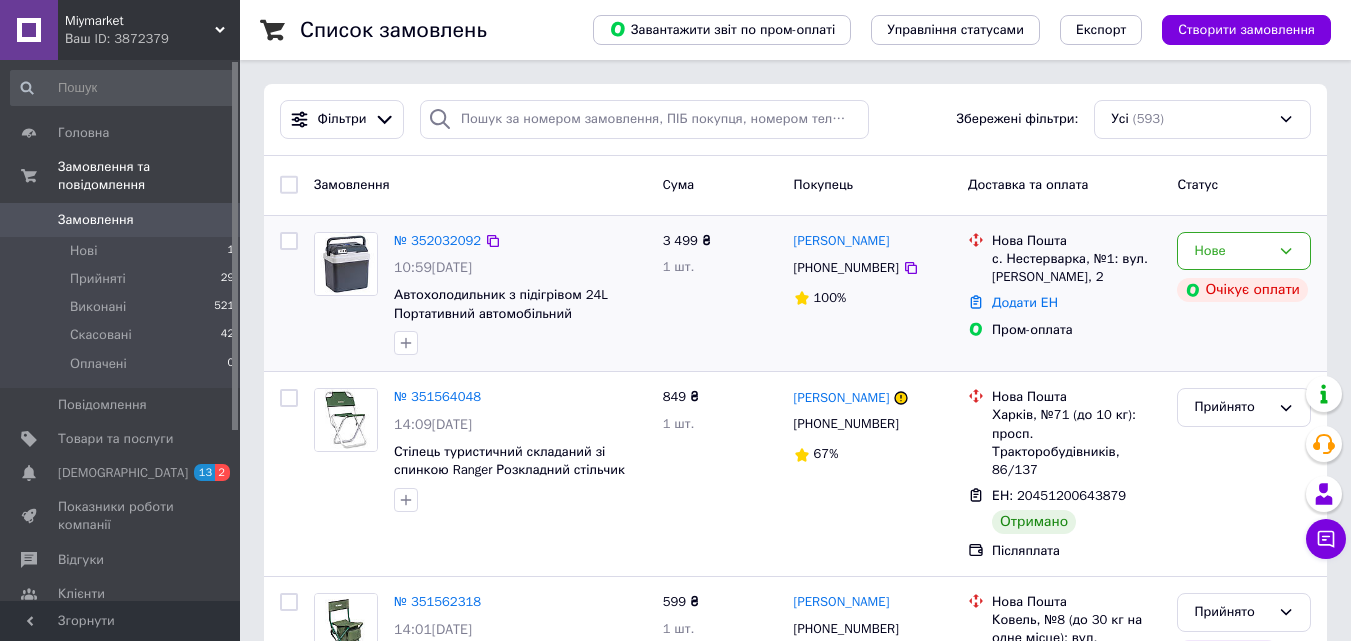 scroll, scrollTop: 100, scrollLeft: 0, axis: vertical 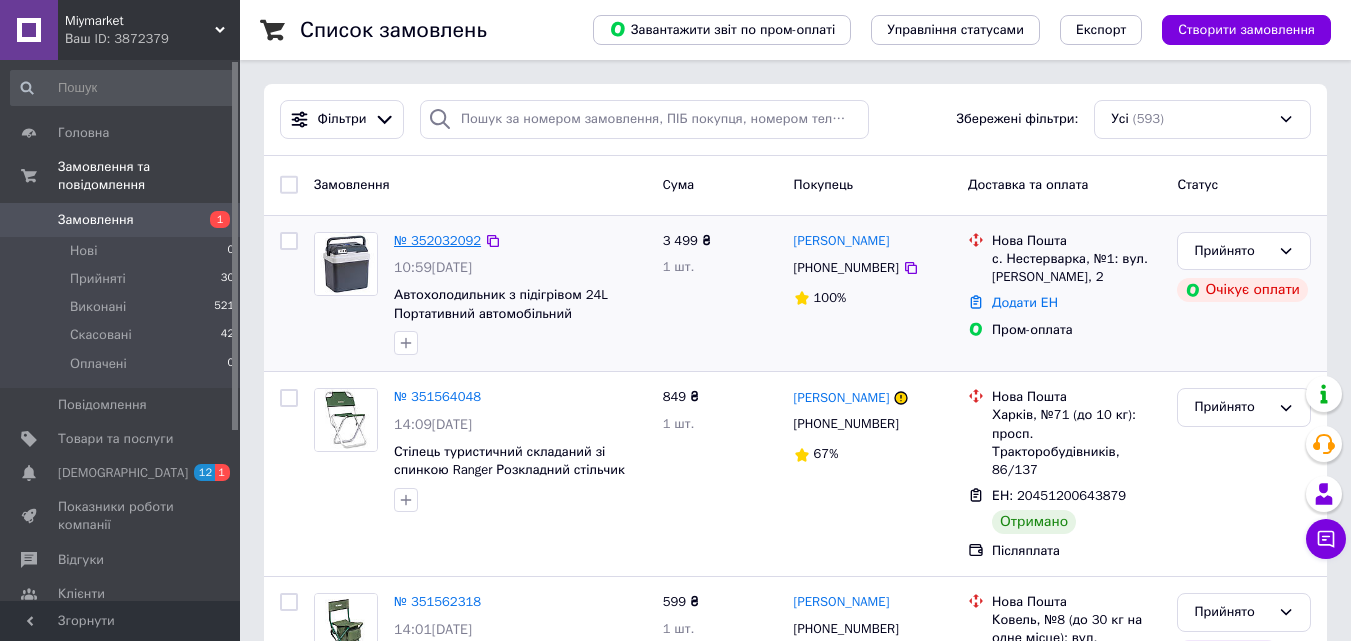 click on "№ 352032092" at bounding box center (437, 240) 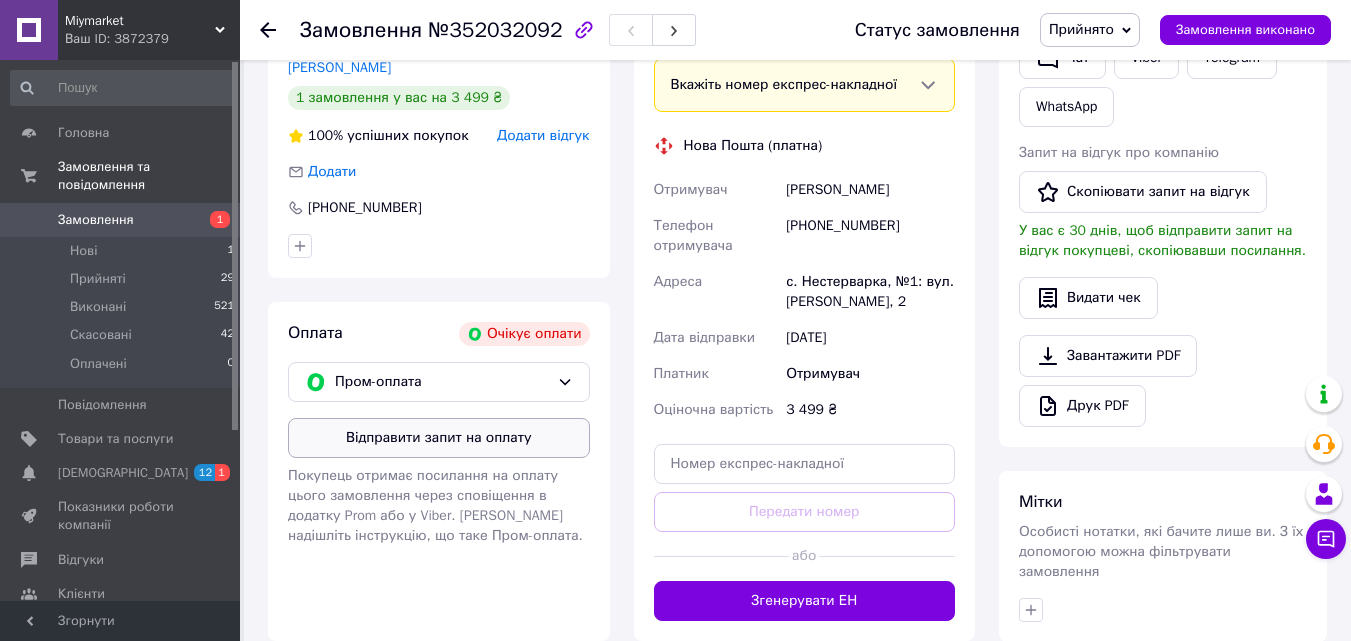 scroll, scrollTop: 200, scrollLeft: 0, axis: vertical 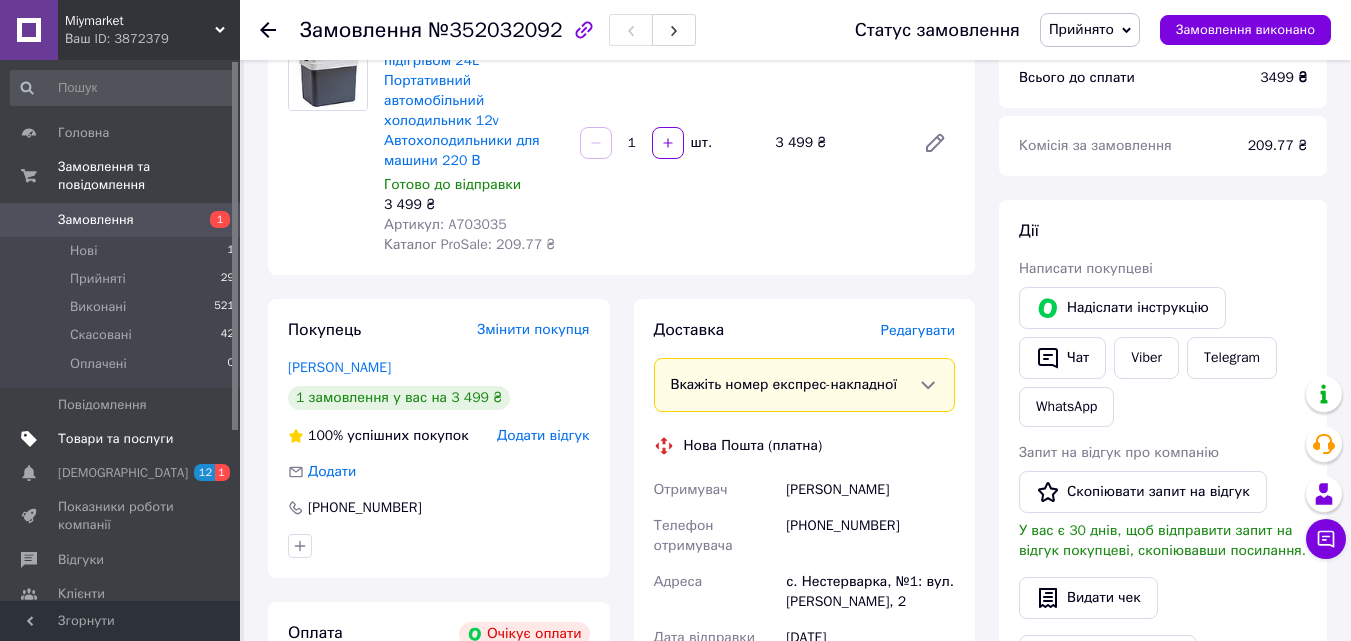 click on "Товари та послуги" at bounding box center (123, 439) 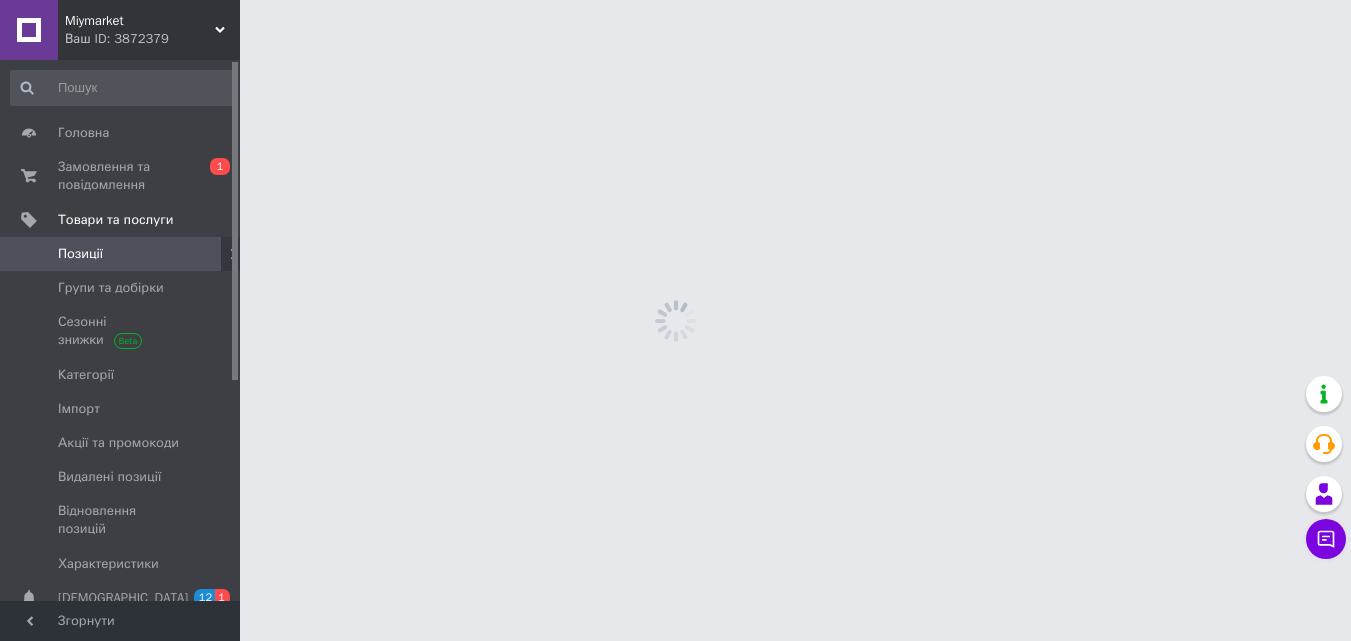 scroll, scrollTop: 0, scrollLeft: 0, axis: both 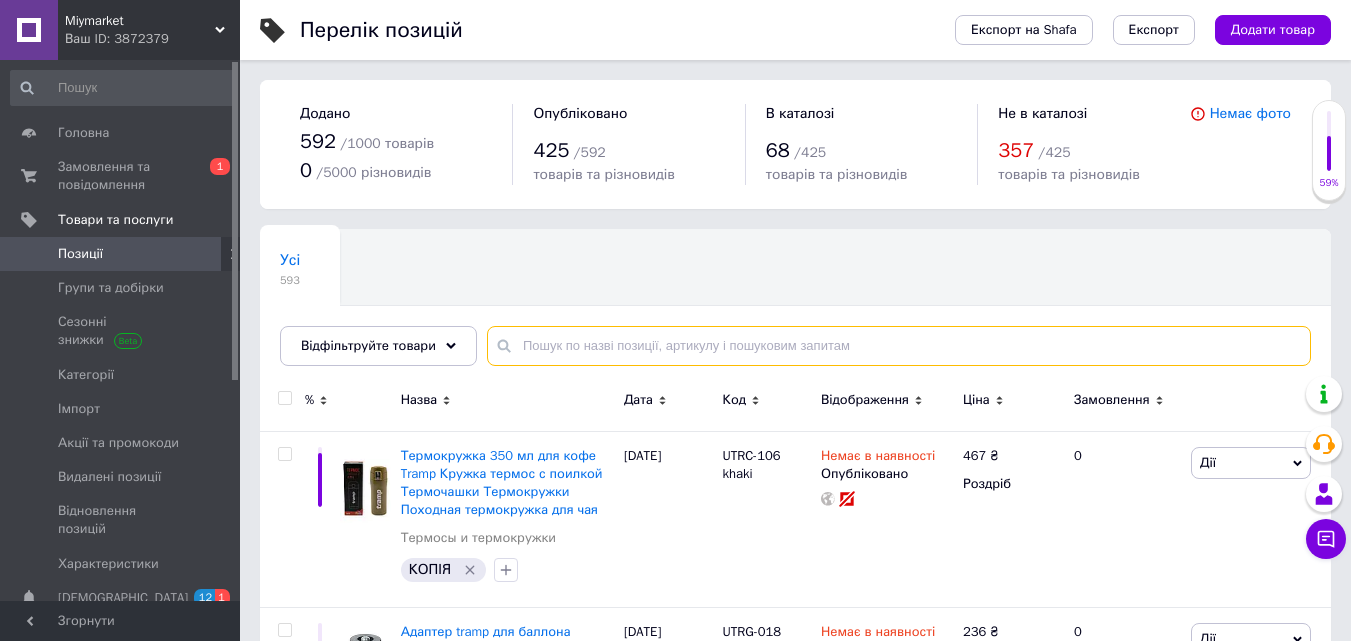 click at bounding box center [899, 346] 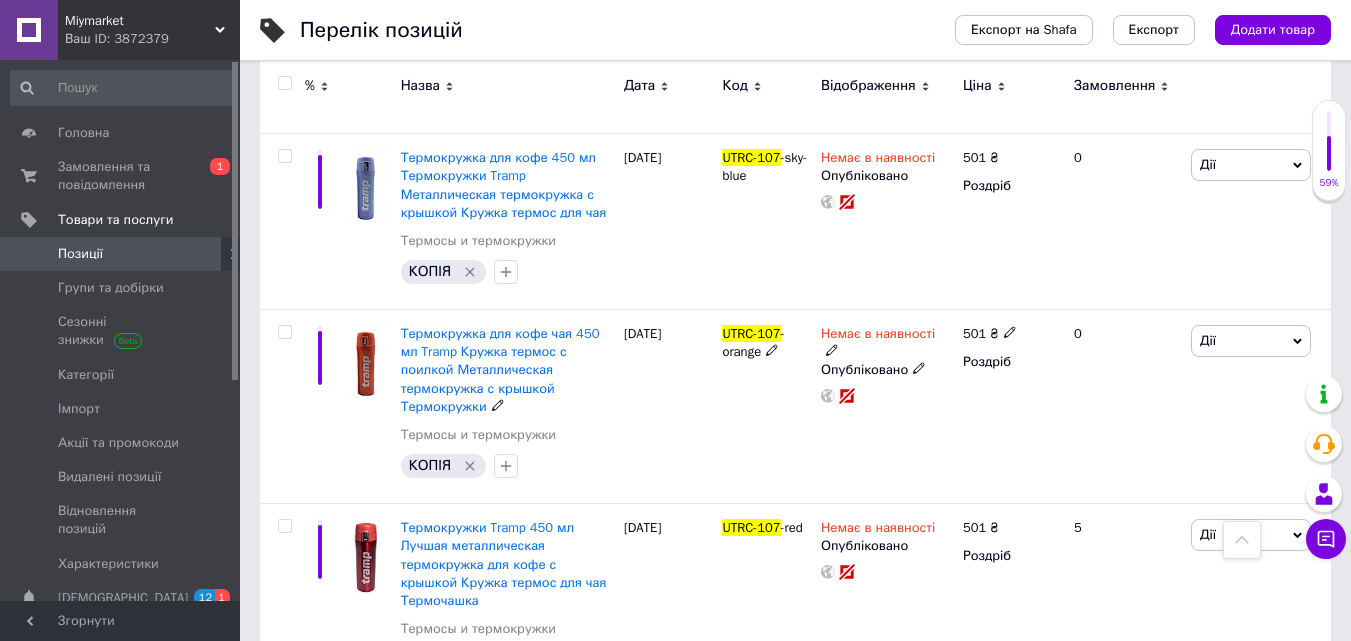 scroll, scrollTop: 300, scrollLeft: 0, axis: vertical 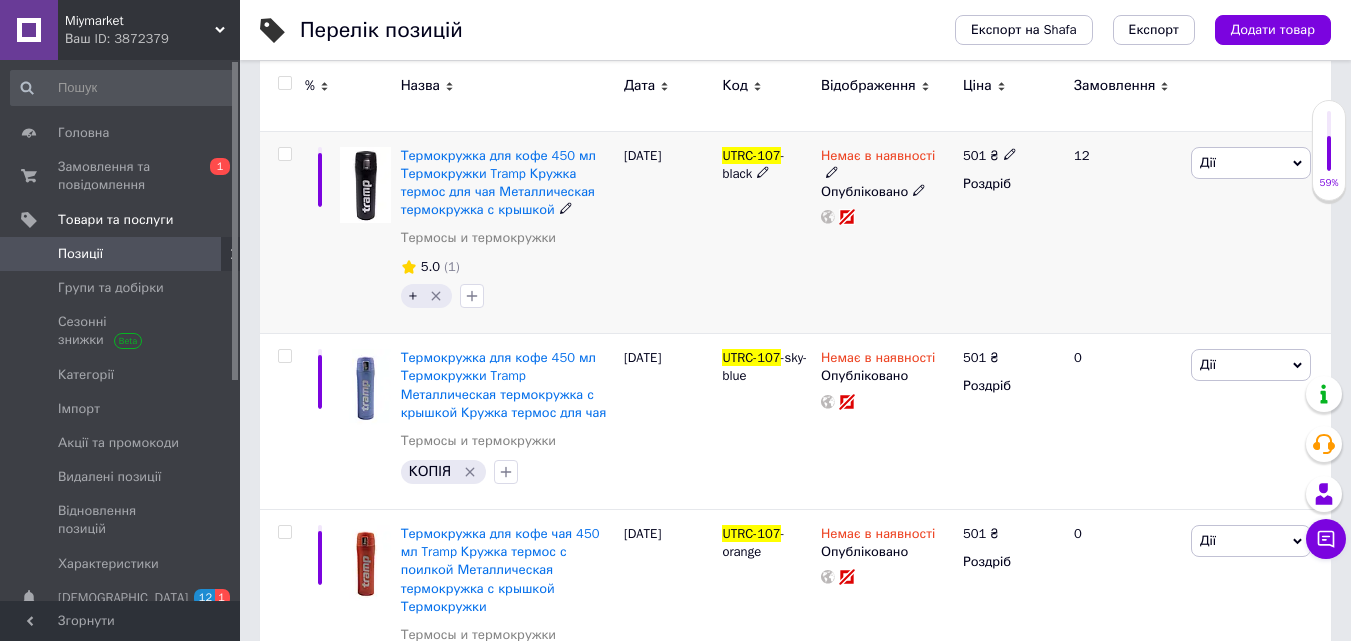 type on "UTRC-107" 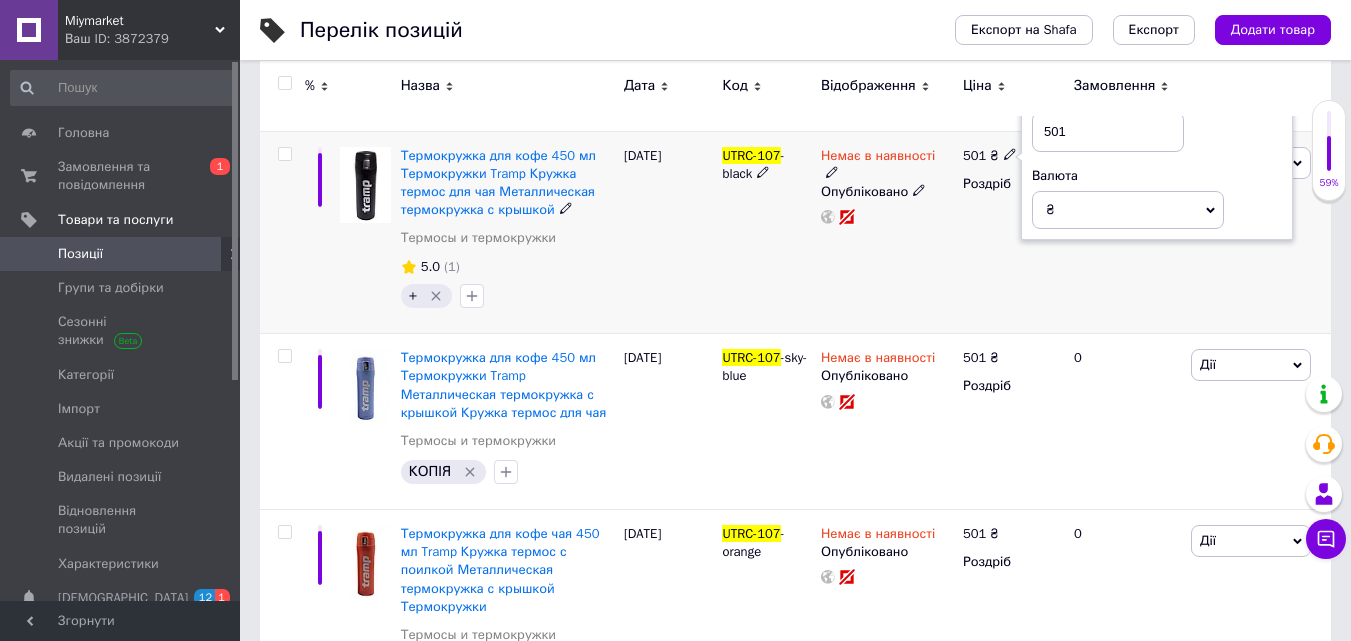 click on "501" at bounding box center [1108, 132] 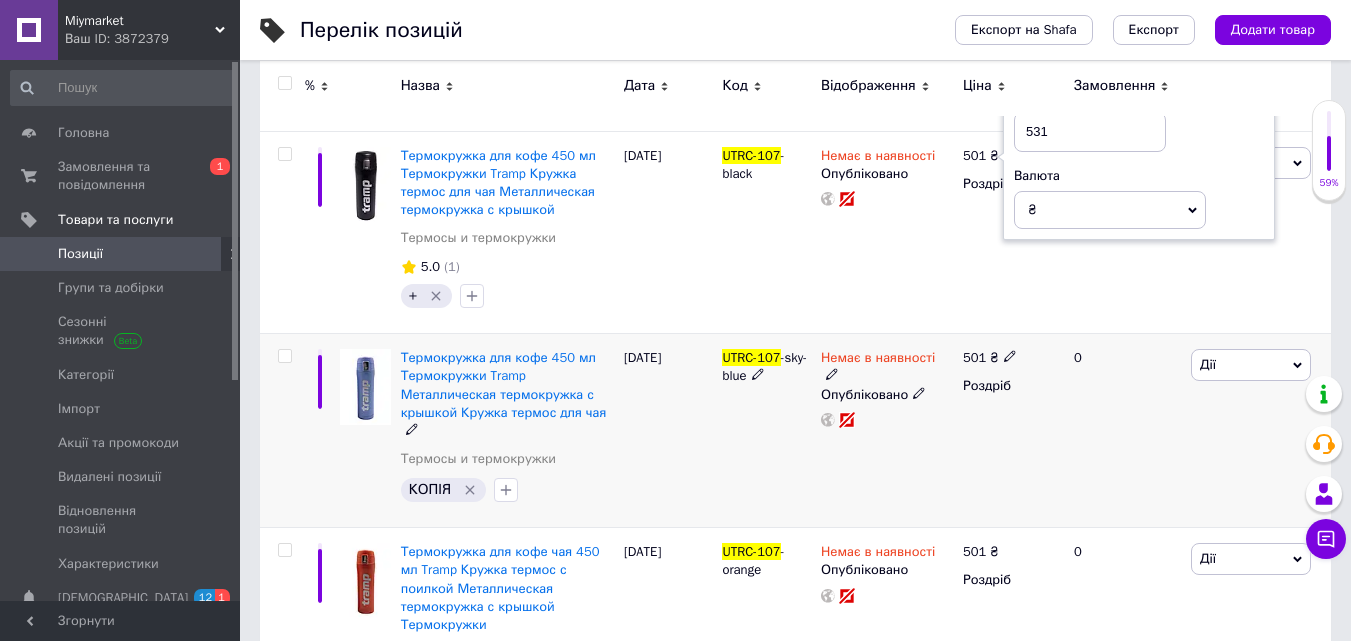 type on "531" 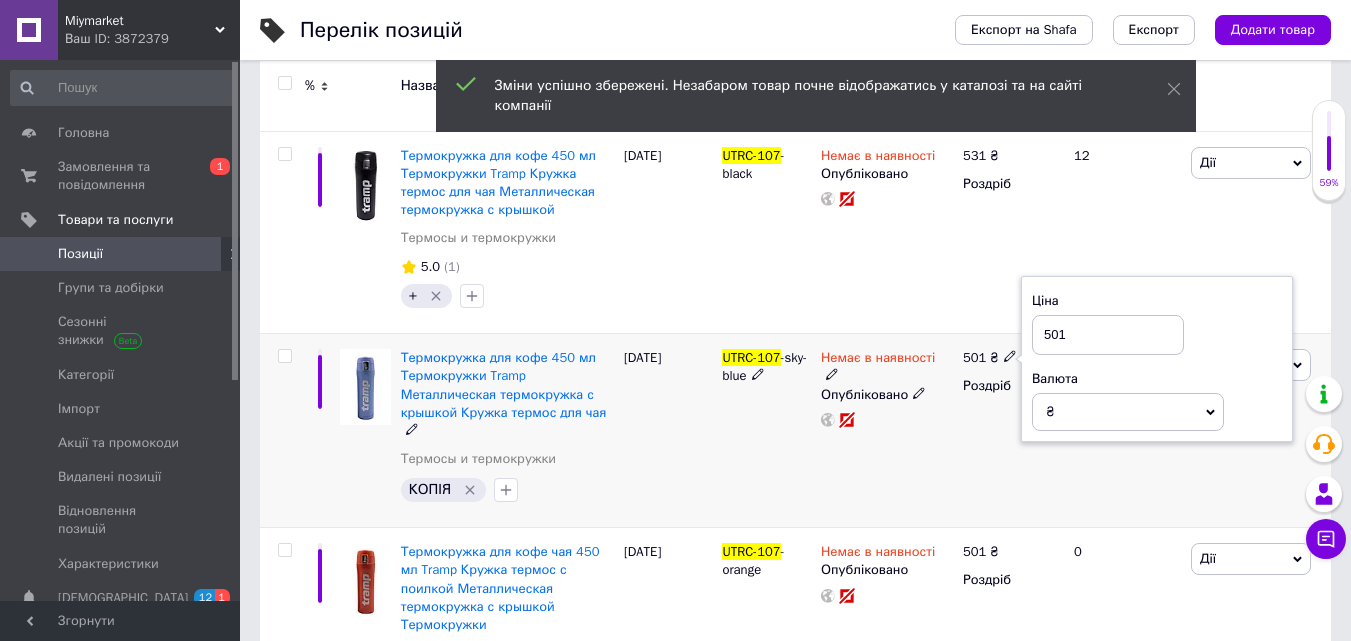 click on "501" at bounding box center [1108, 335] 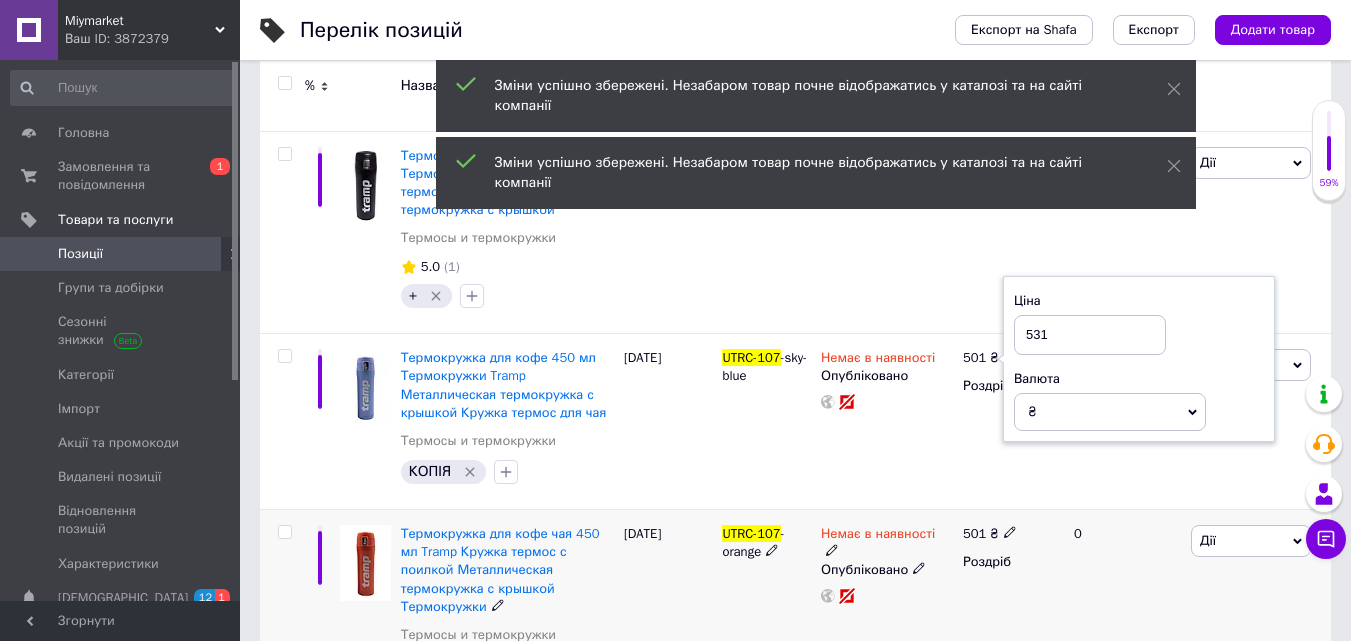 type on "531" 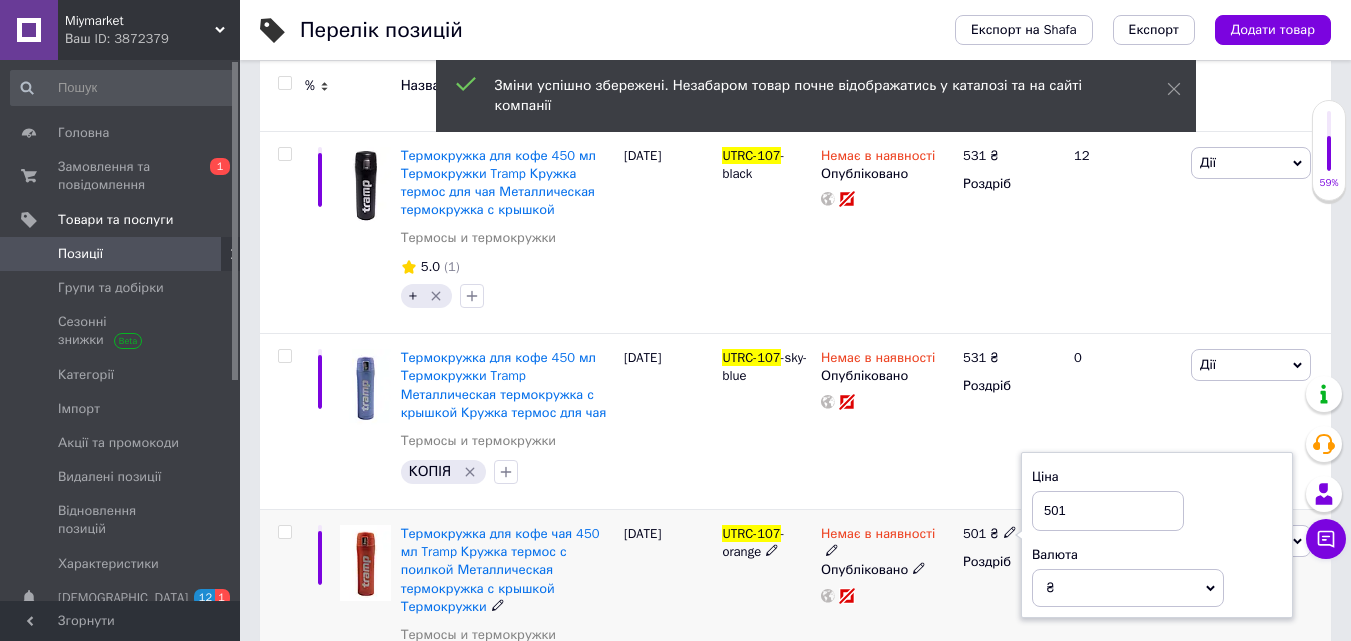 click on "501" at bounding box center [1108, 511] 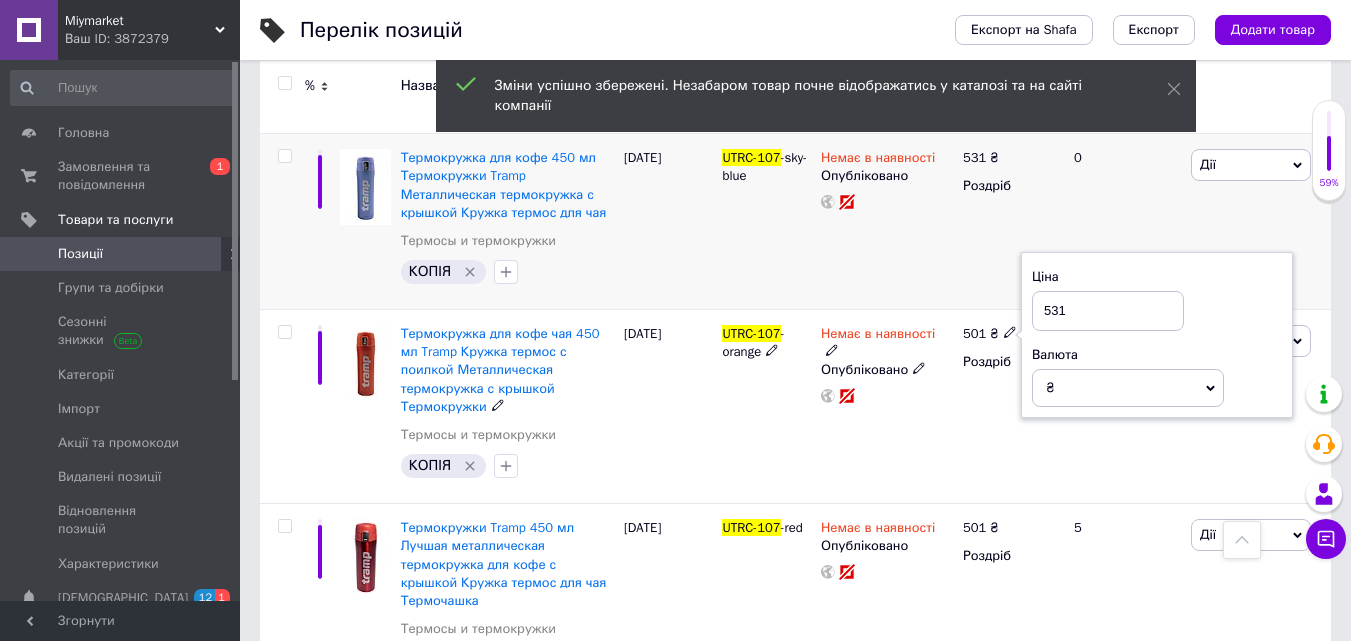 scroll, scrollTop: 600, scrollLeft: 0, axis: vertical 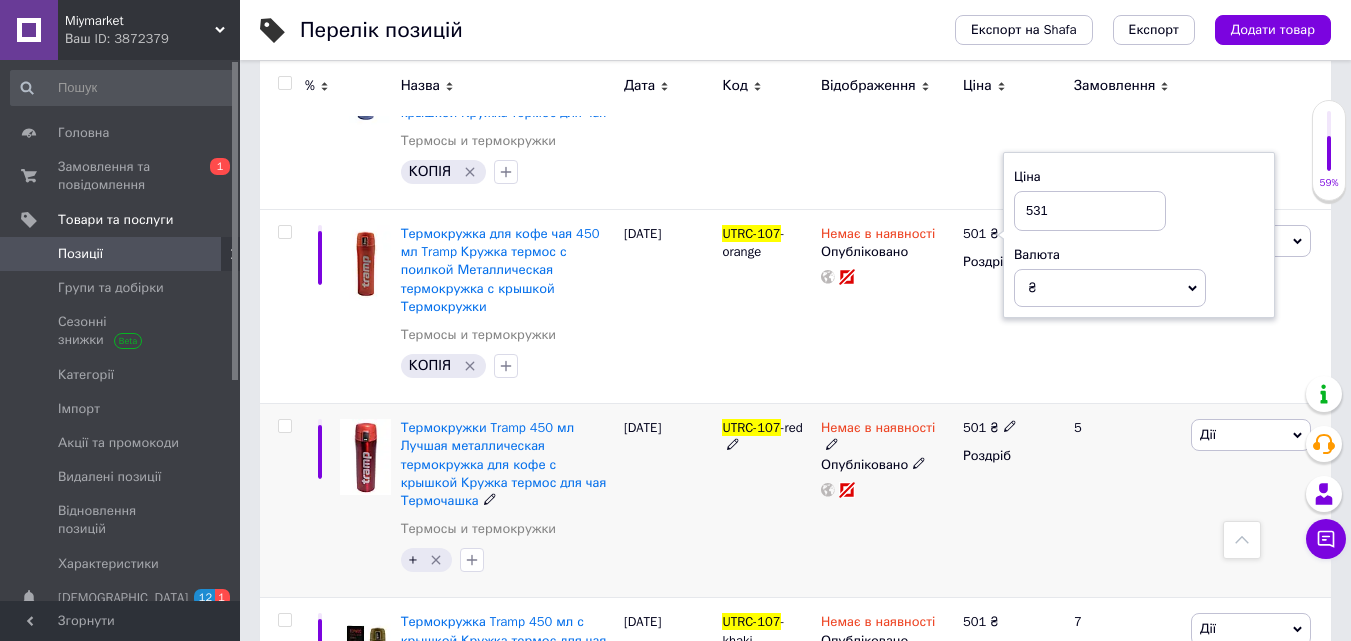 type on "531" 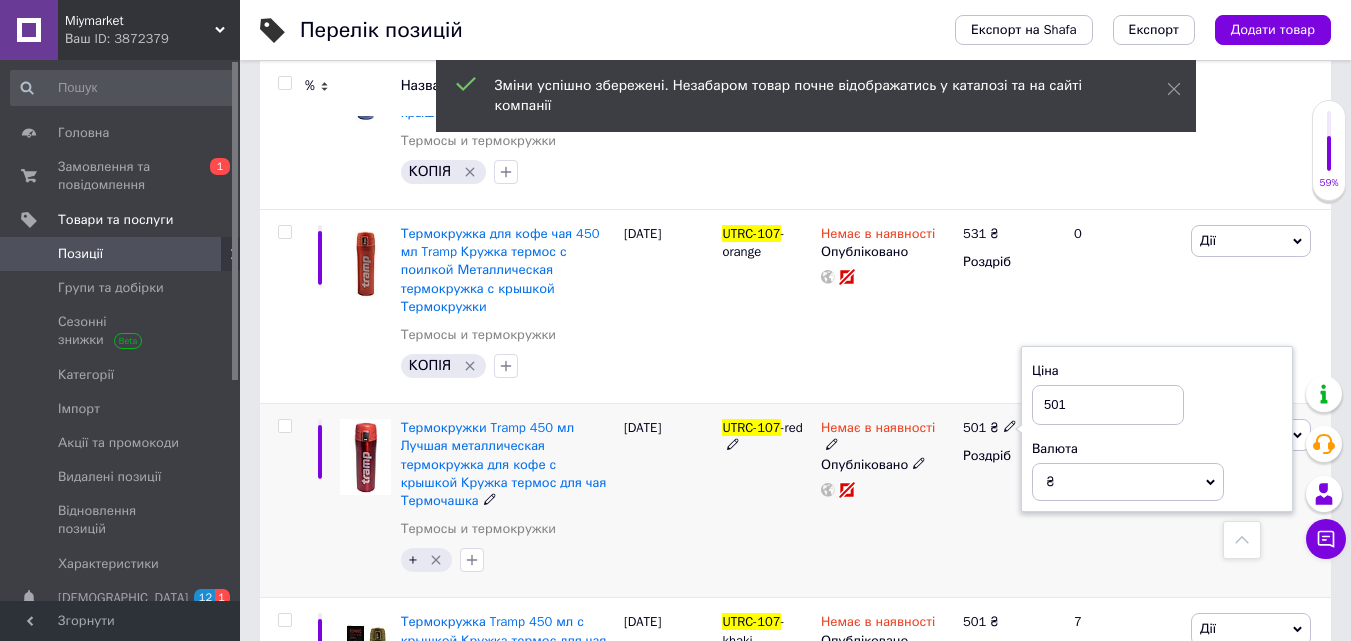 click on "501" at bounding box center [1108, 405] 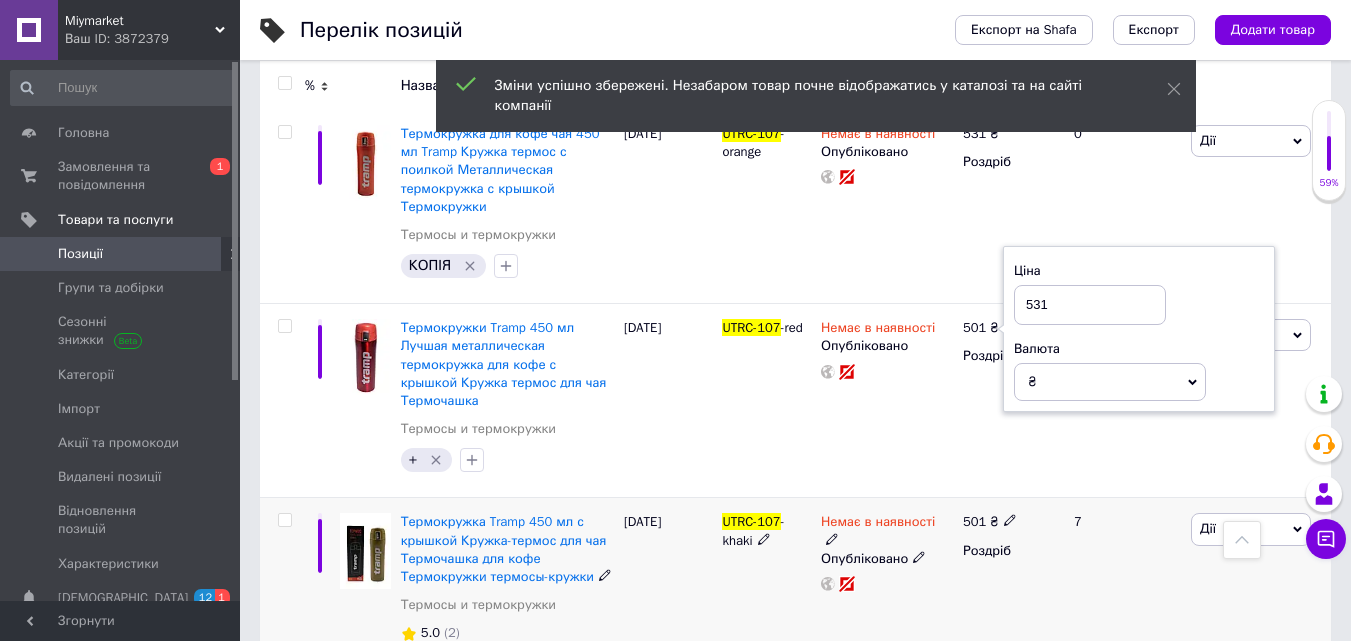 scroll, scrollTop: 761, scrollLeft: 0, axis: vertical 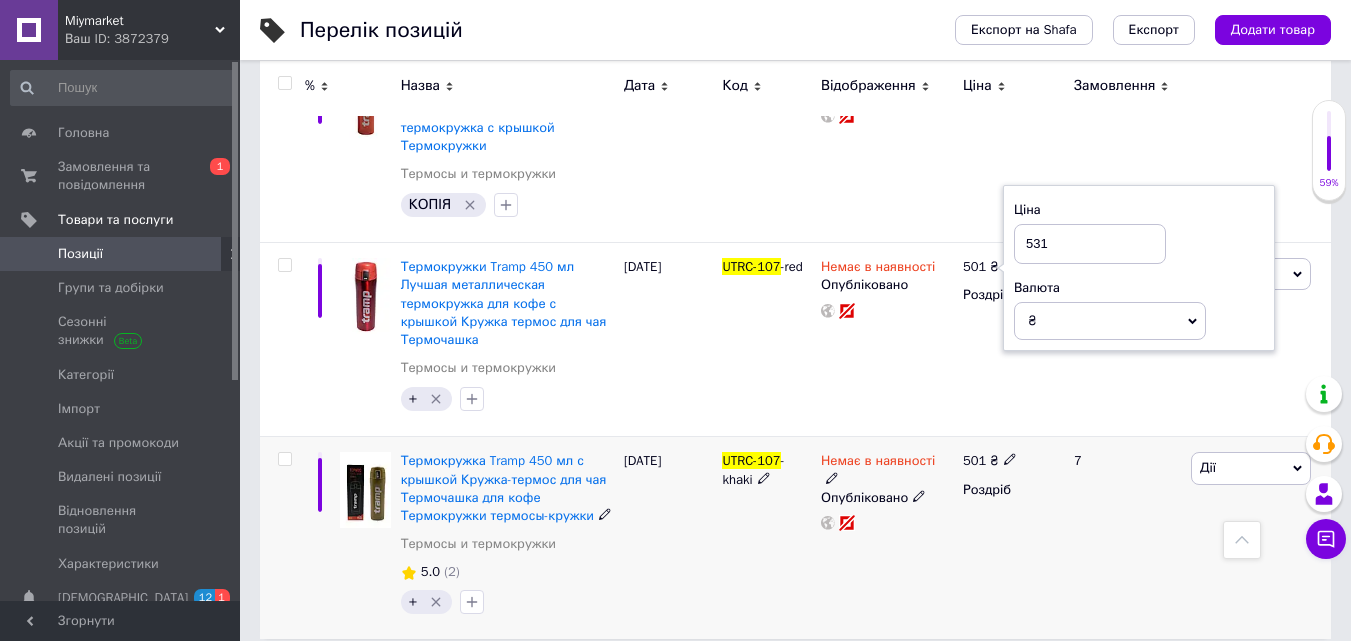 type on "531" 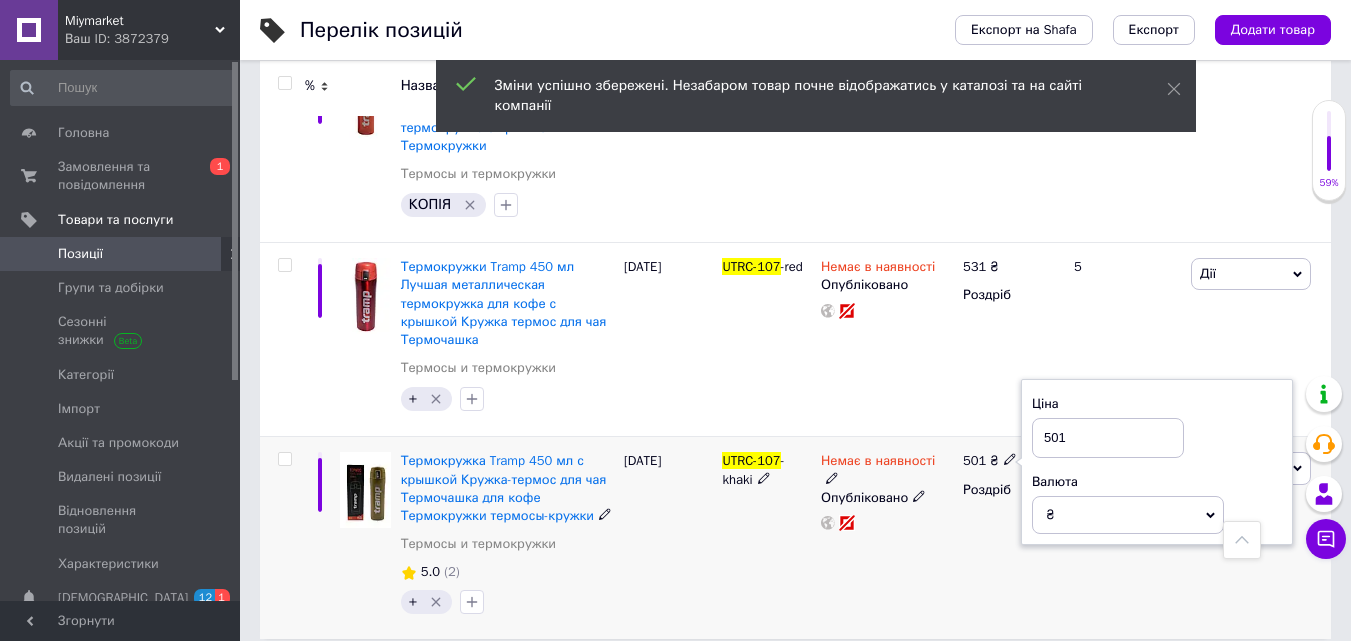 click on "501" at bounding box center (1108, 438) 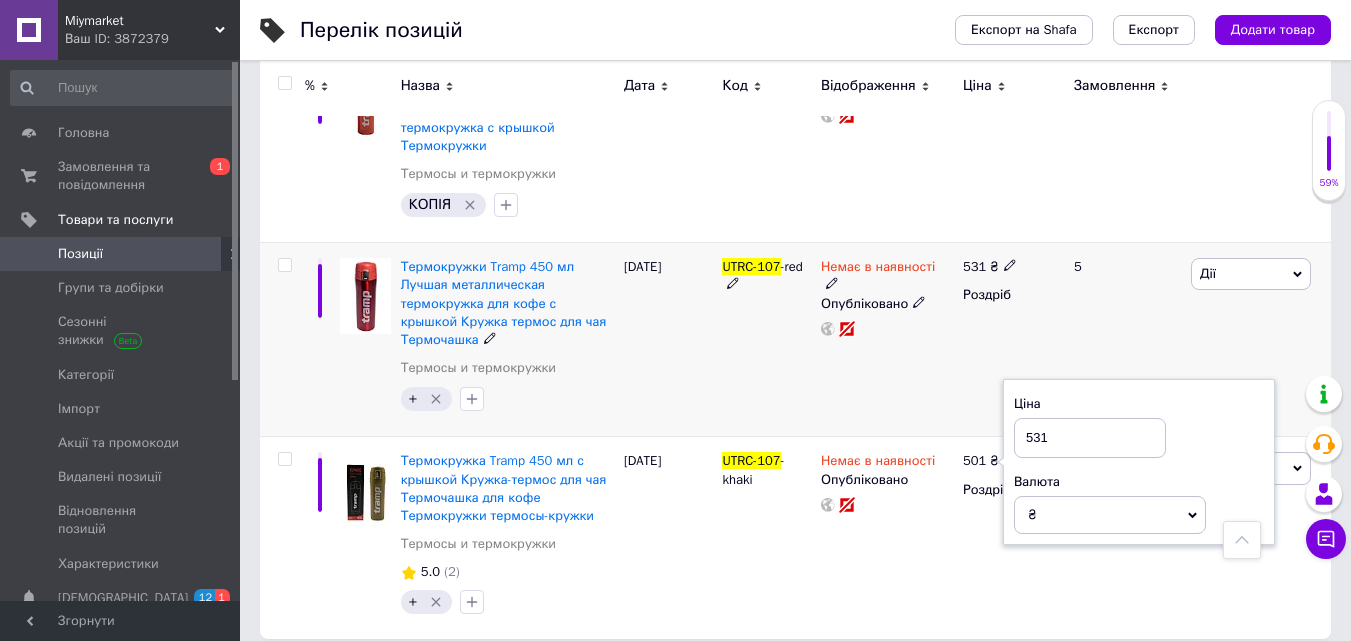 type on "531" 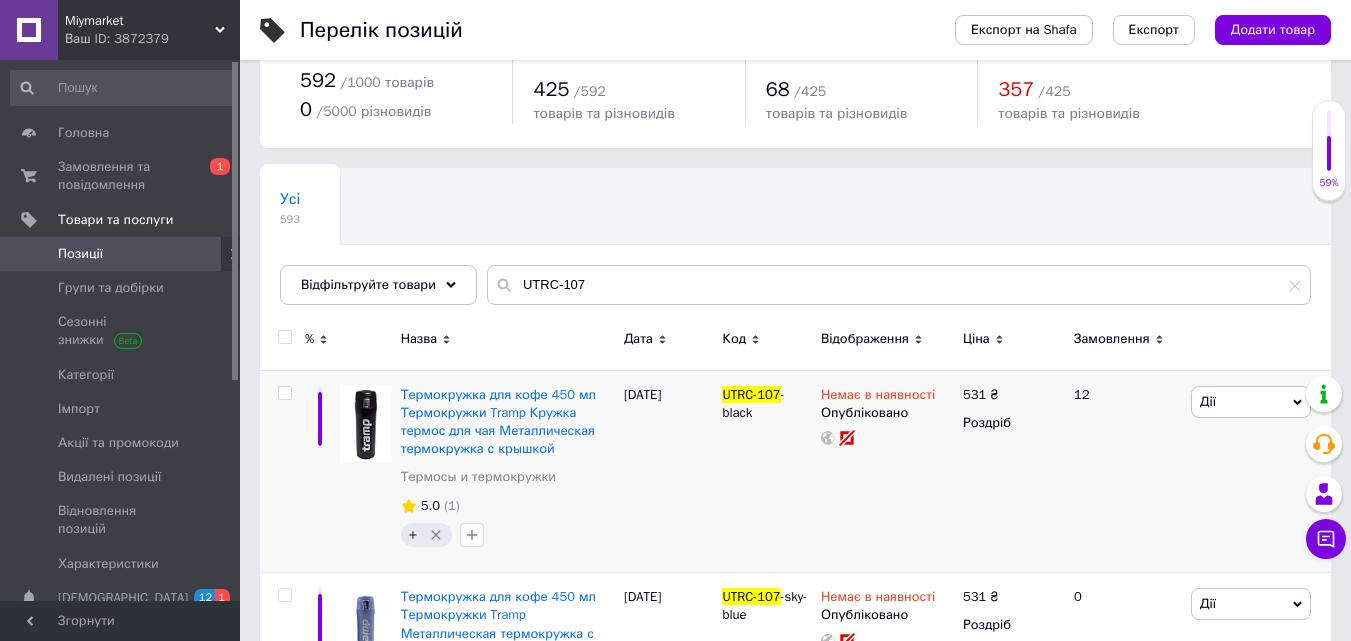 scroll, scrollTop: 0, scrollLeft: 0, axis: both 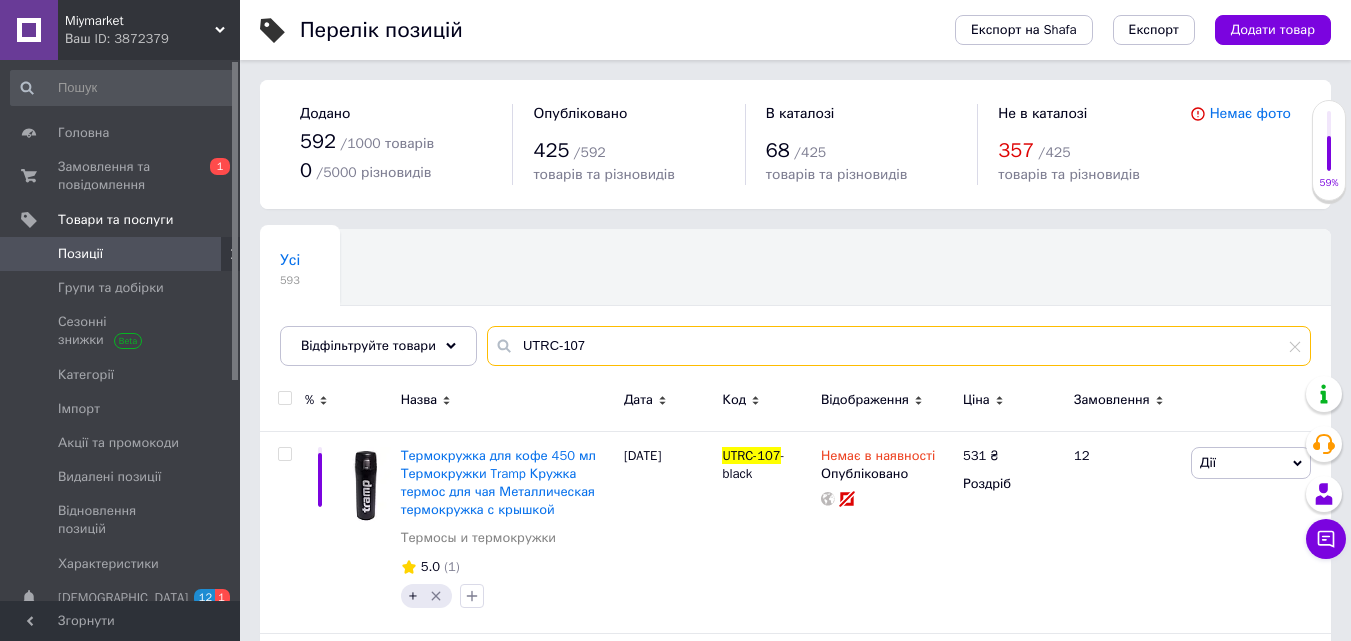 drag, startPoint x: 598, startPoint y: 354, endPoint x: 509, endPoint y: 333, distance: 91.44397 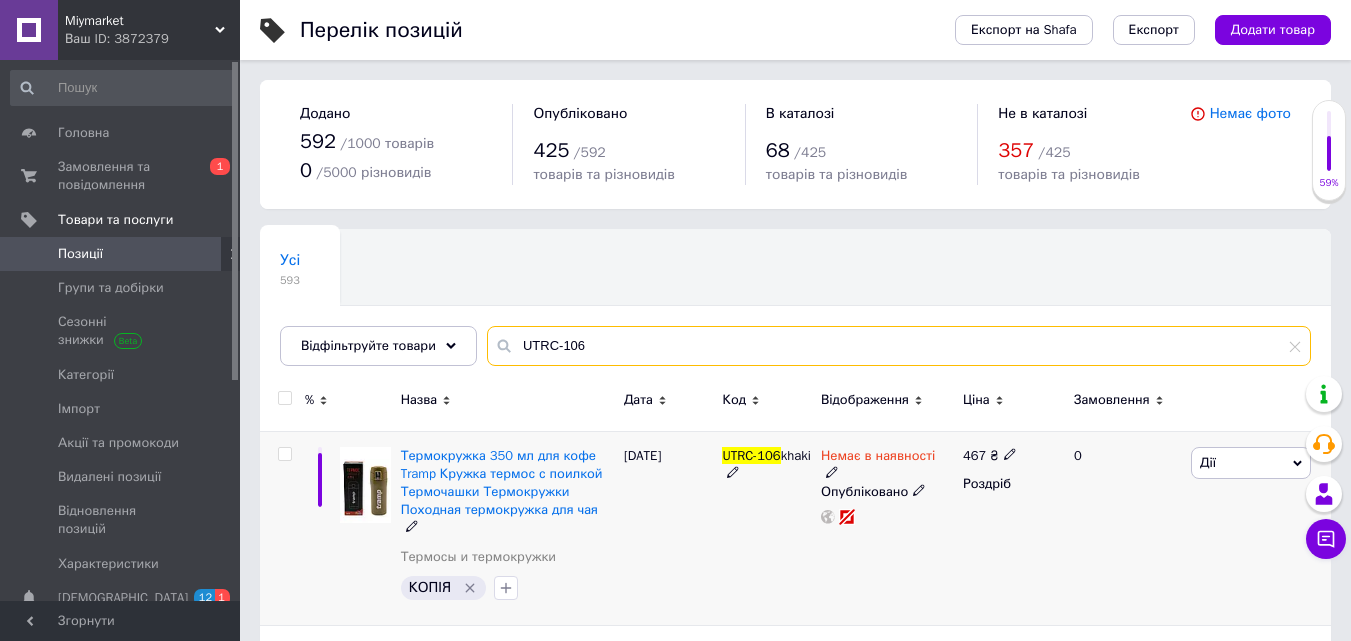 type on "UTRC-106" 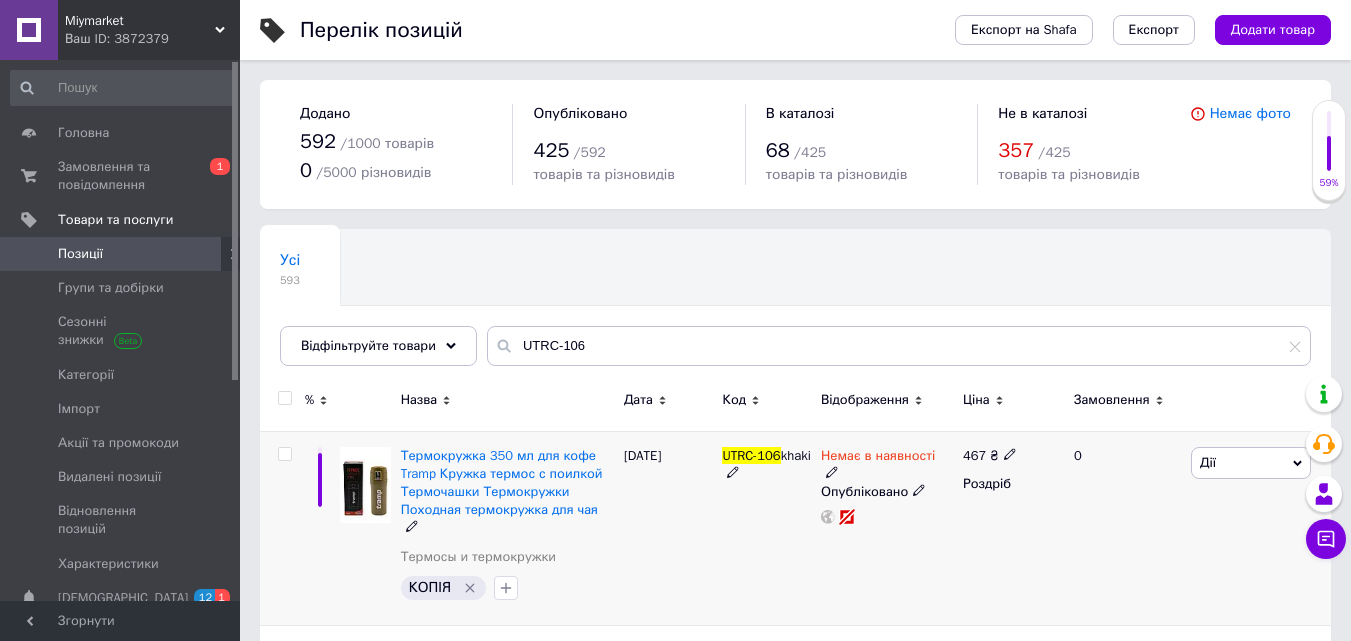 click 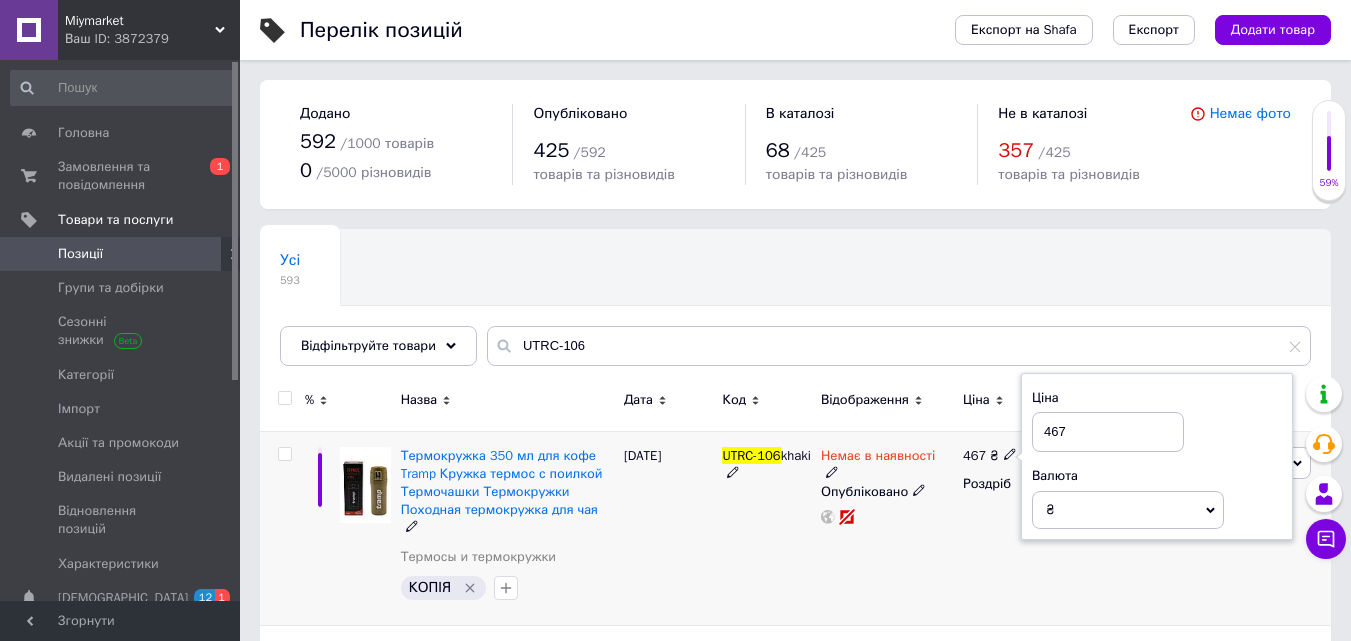 click on "467" at bounding box center (1108, 432) 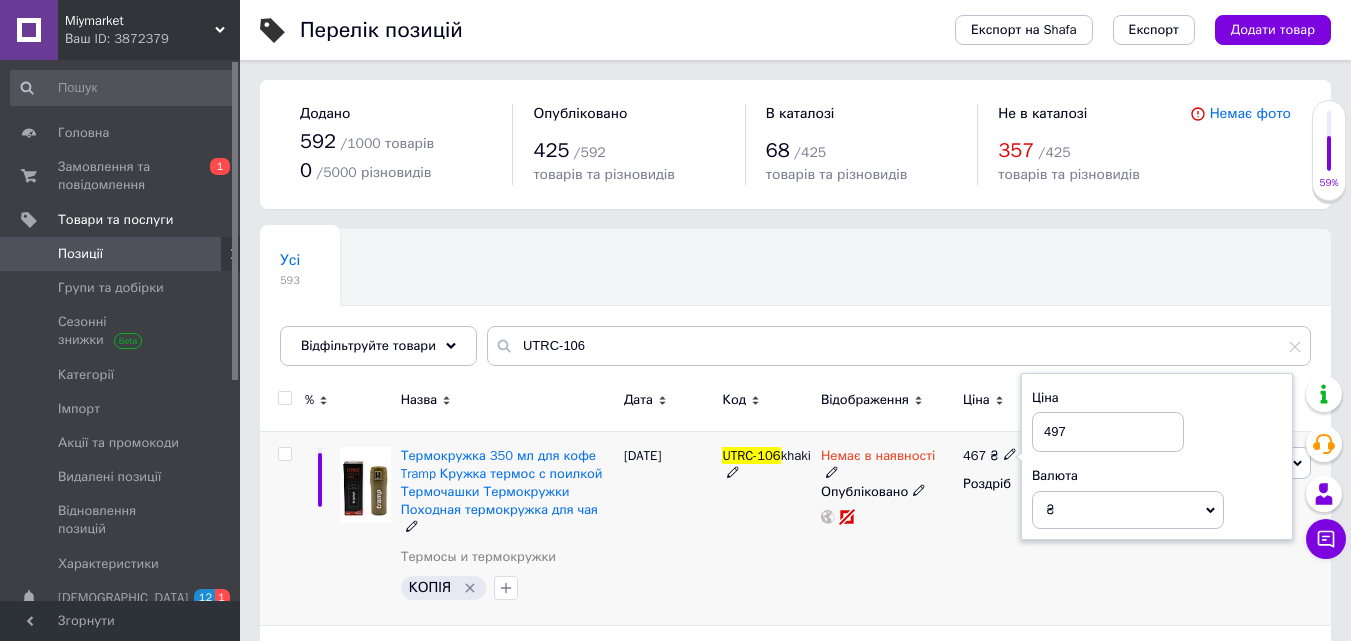 type on "497" 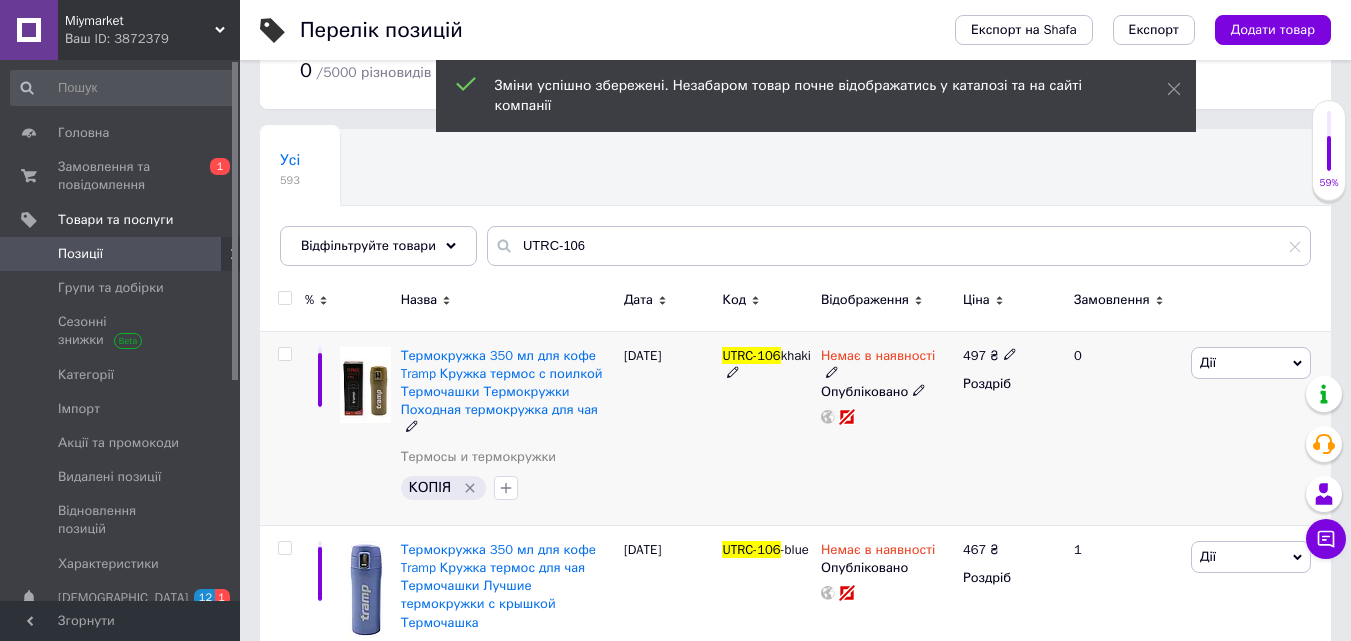 scroll, scrollTop: 300, scrollLeft: 0, axis: vertical 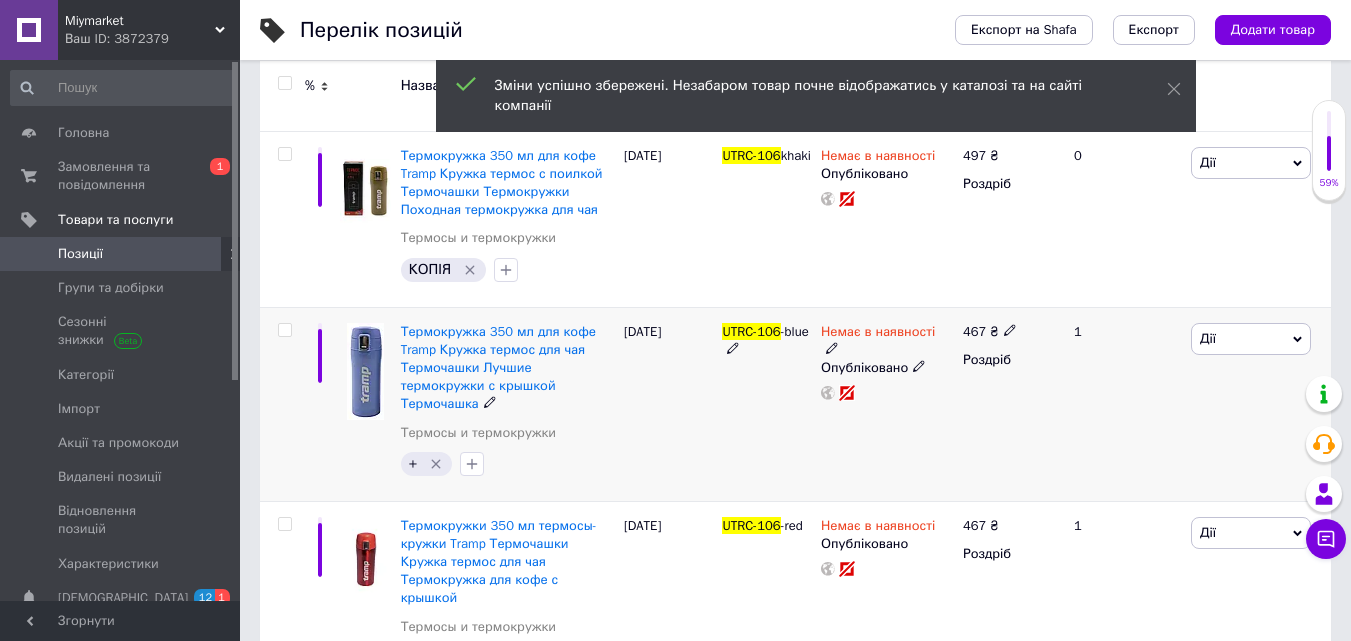 click 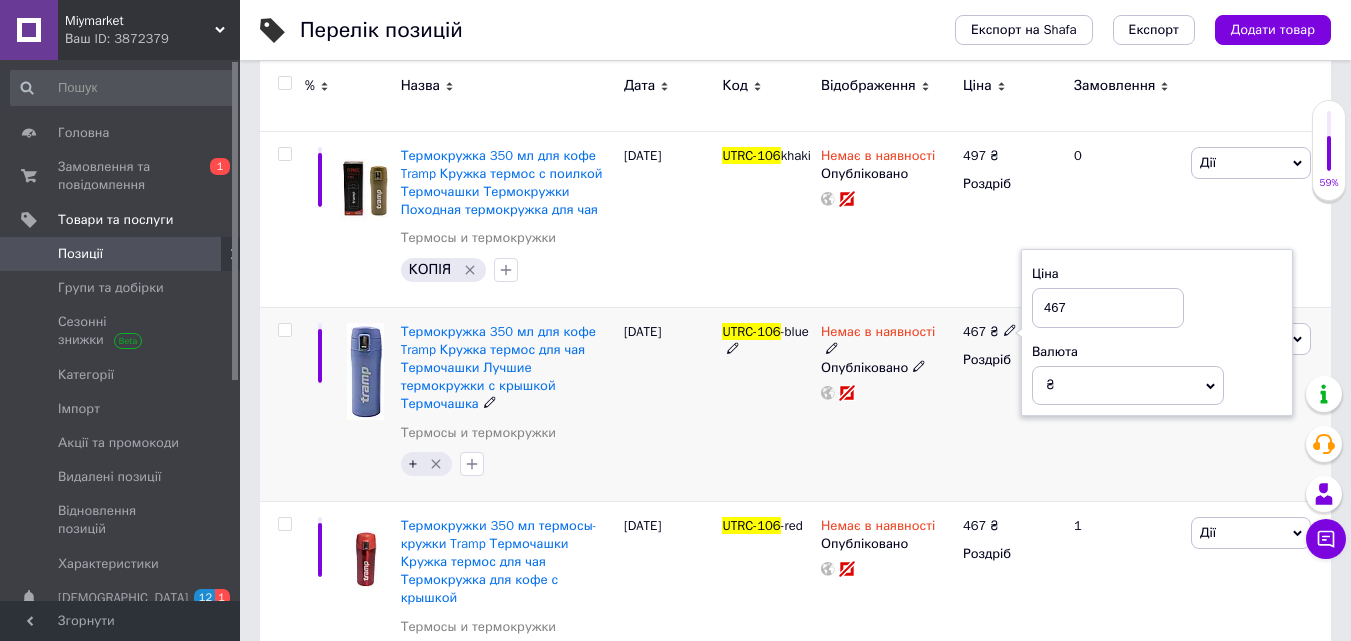 click on "467" at bounding box center [1108, 308] 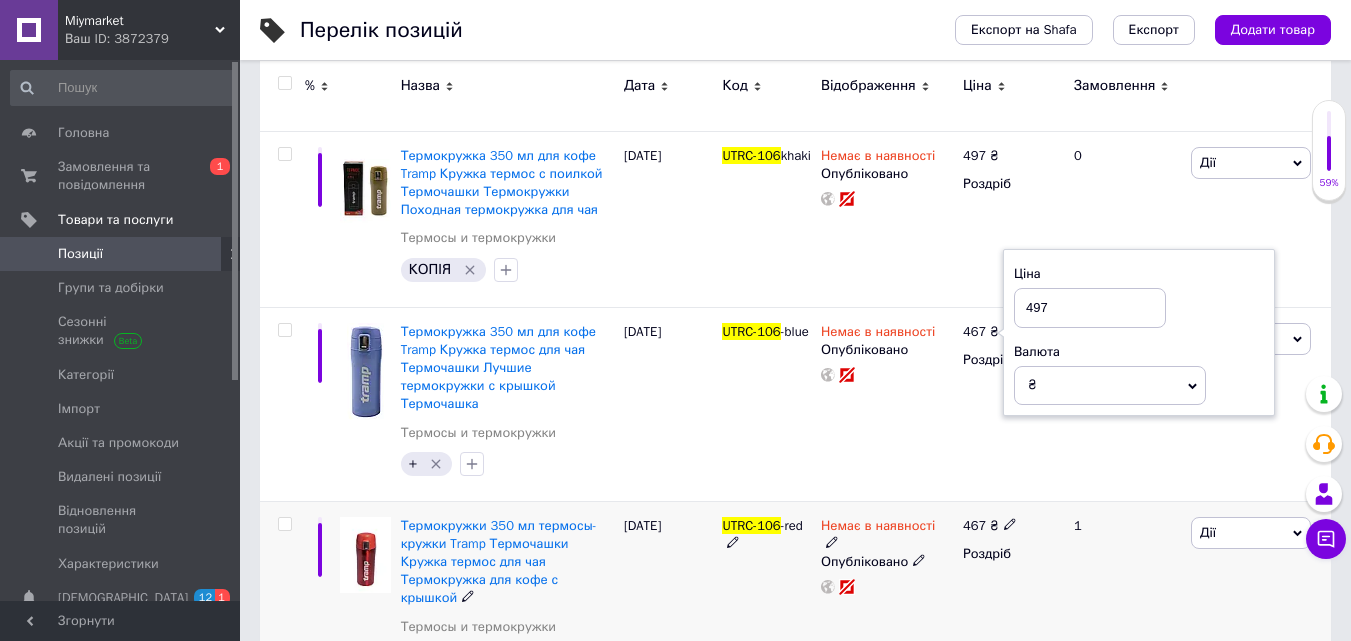 type on "497" 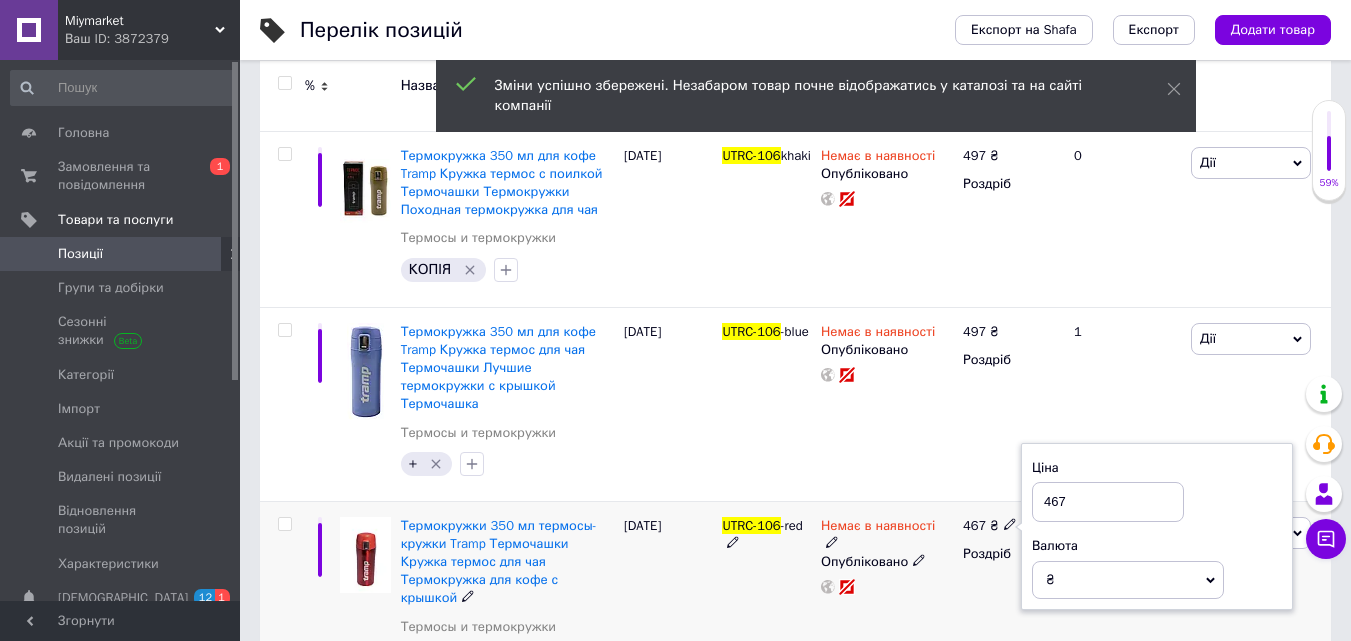 click on "467" at bounding box center [1108, 502] 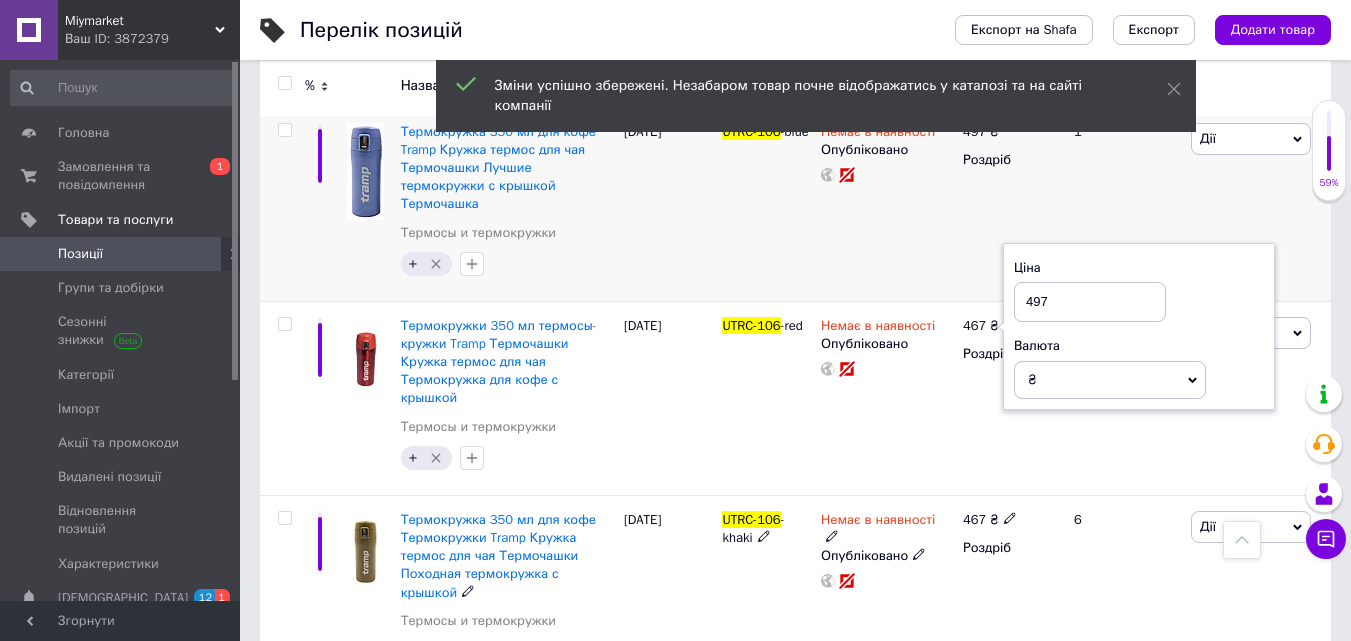 scroll, scrollTop: 600, scrollLeft: 0, axis: vertical 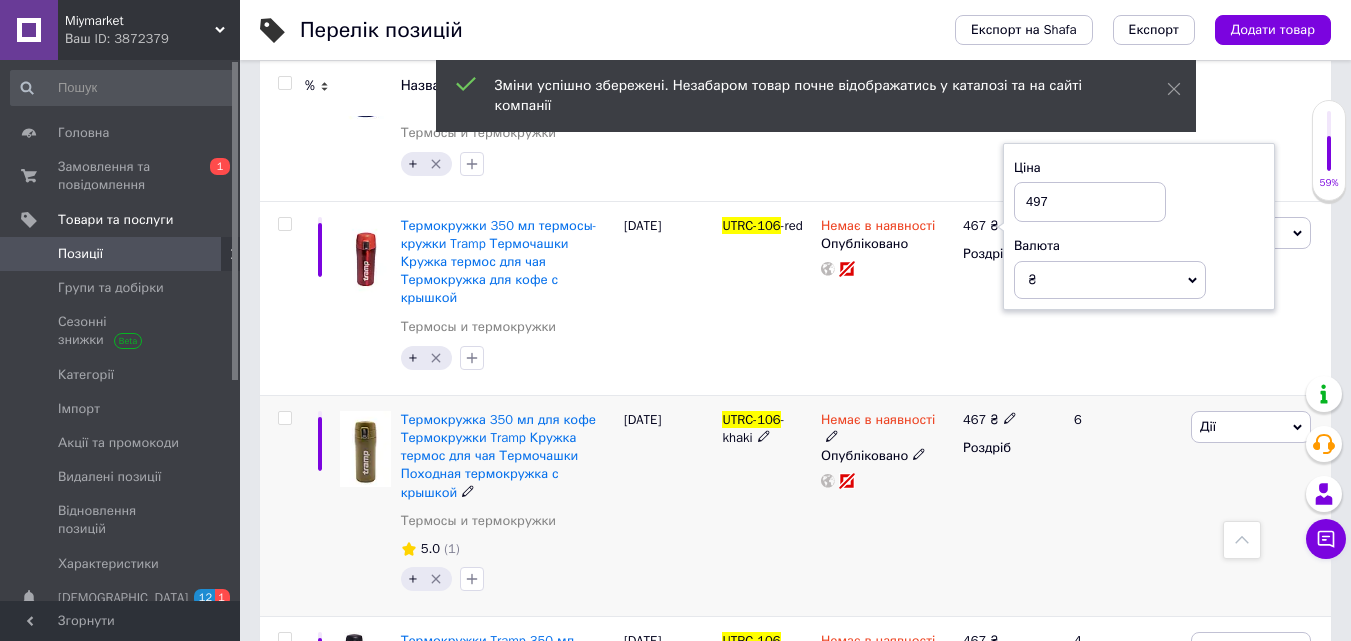 type on "497" 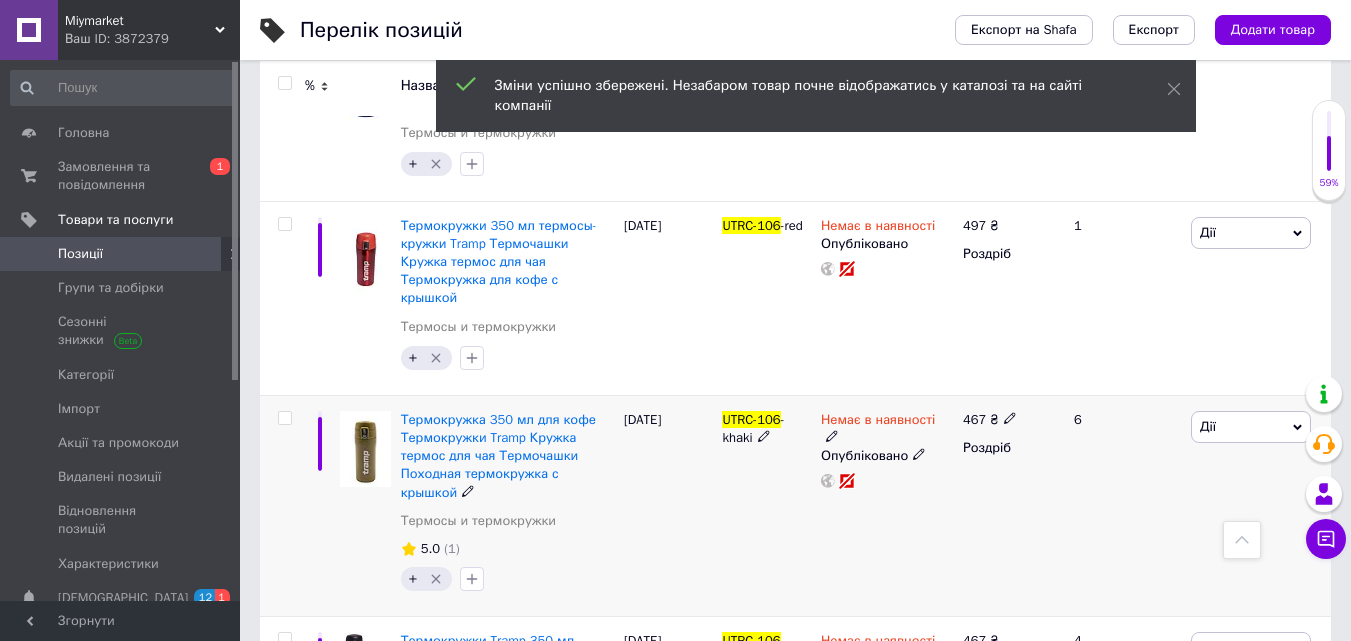 click 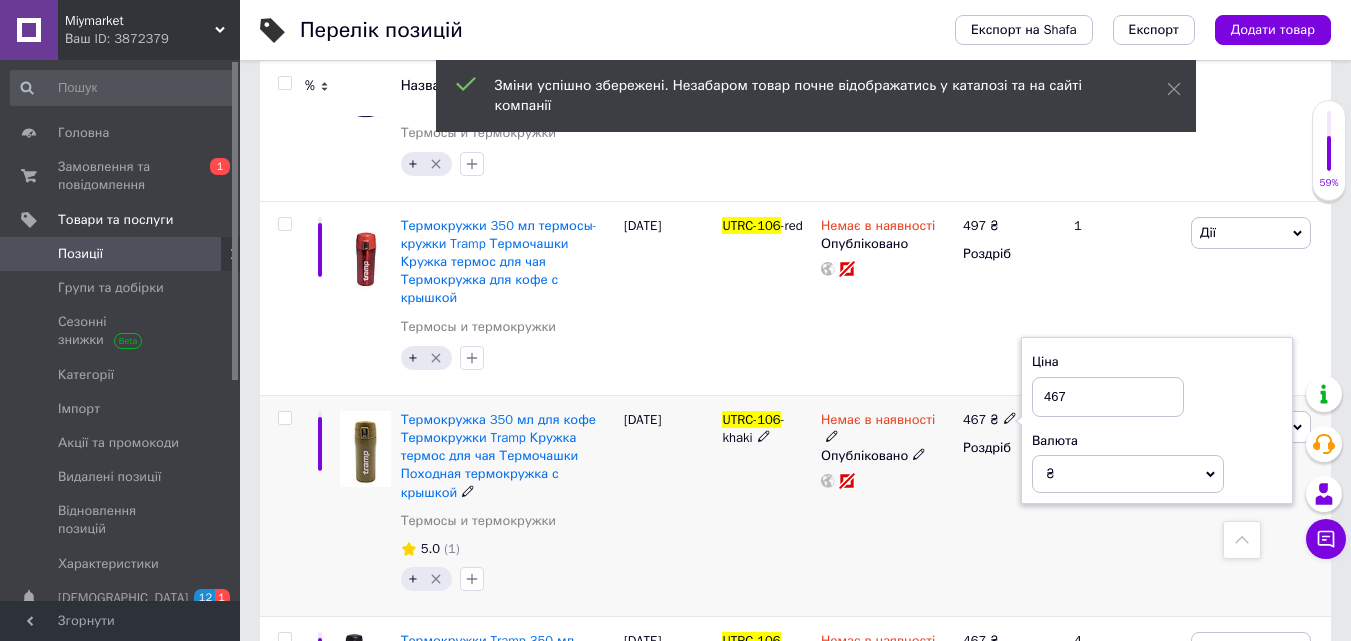 click on "467" at bounding box center (1108, 397) 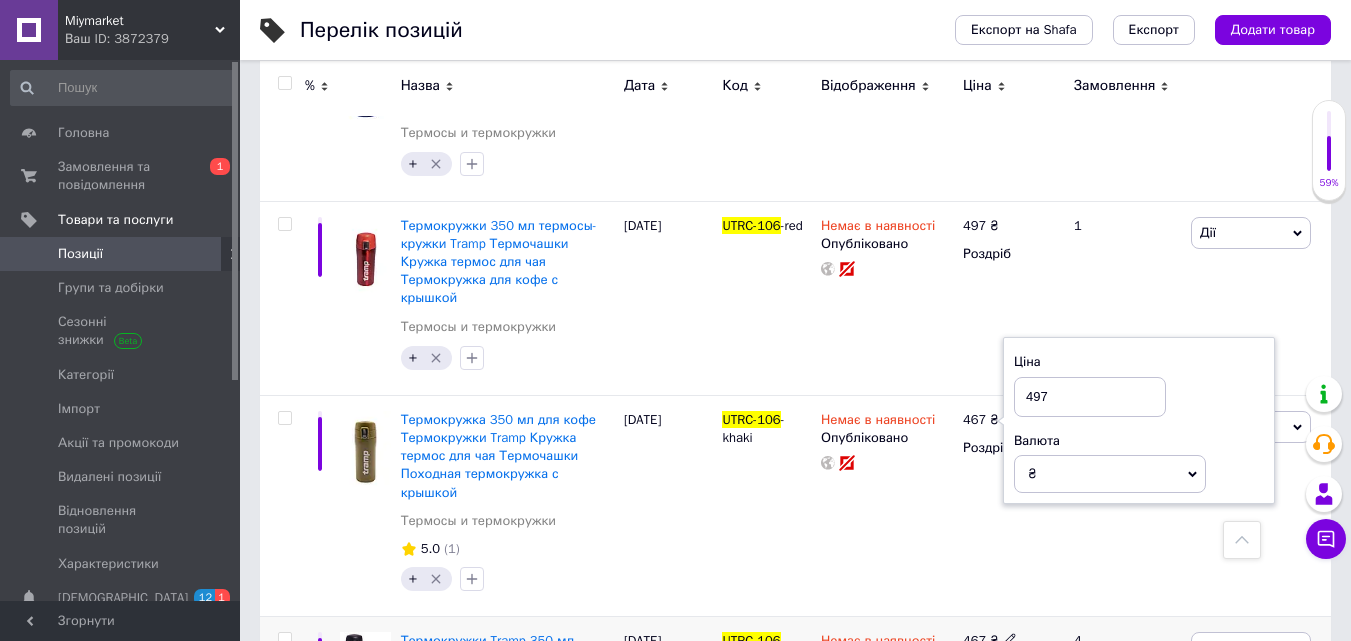 type on "497" 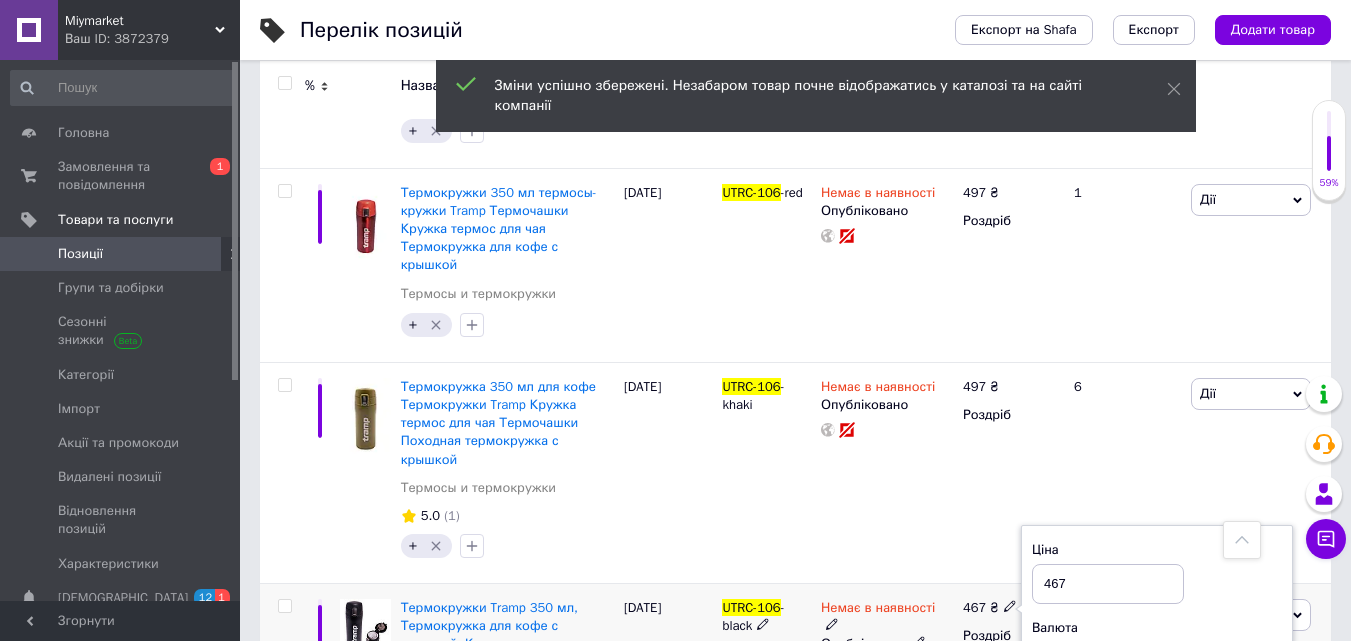 drag, startPoint x: 1057, startPoint y: 530, endPoint x: 1046, endPoint y: 528, distance: 11.18034 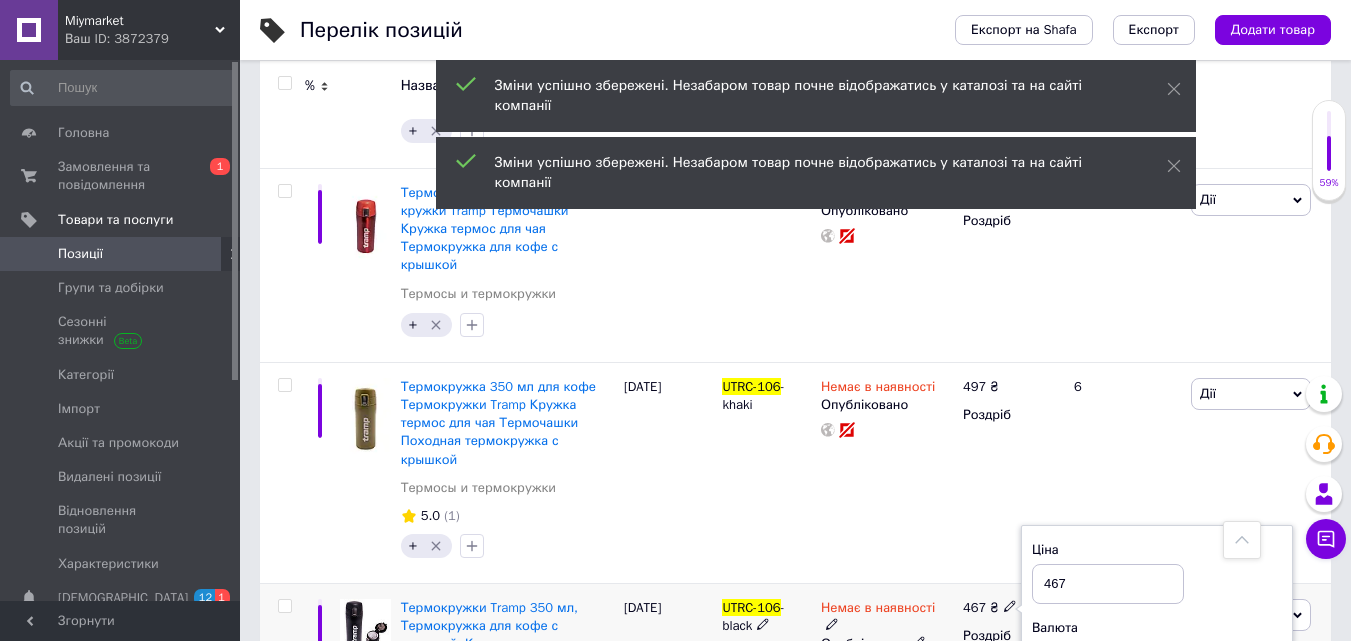 click on "467" at bounding box center [1108, 584] 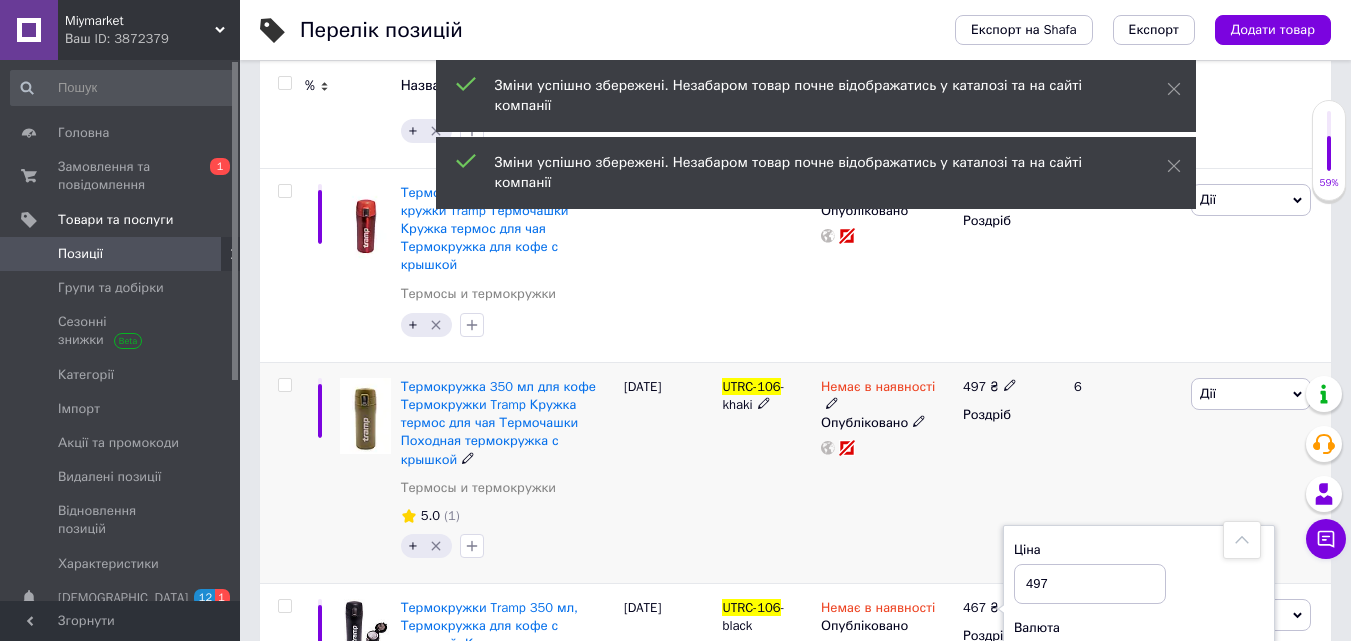type on "497" 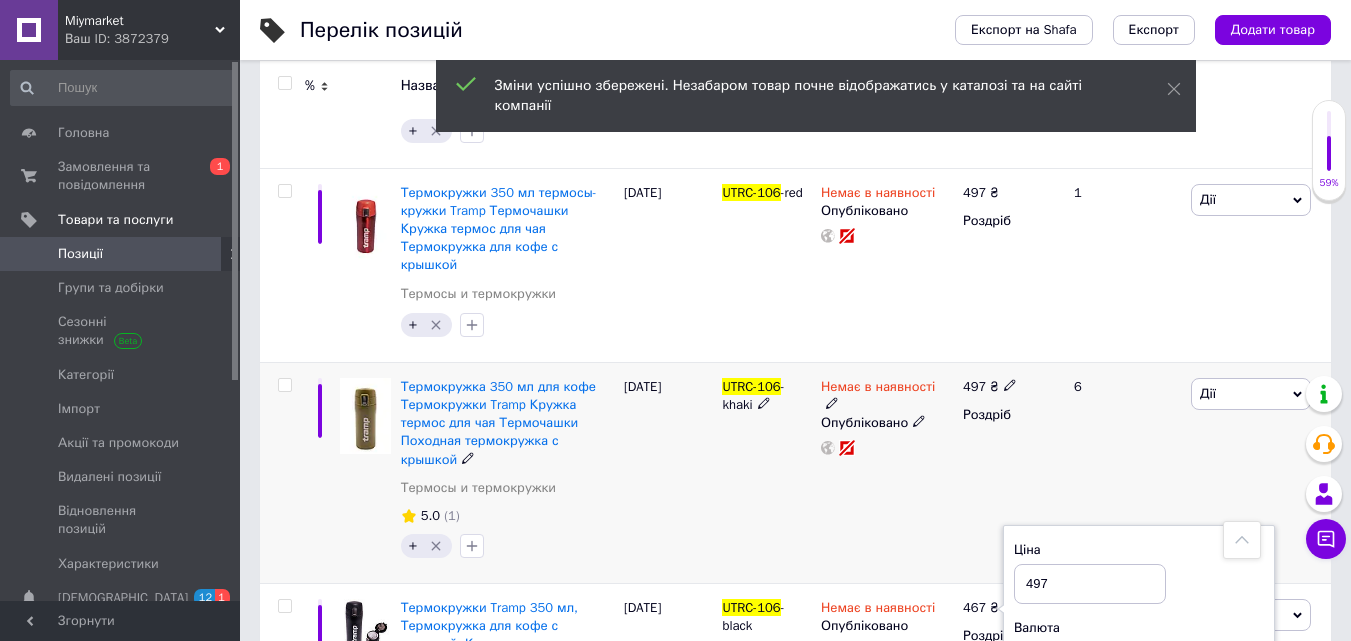 click on "Немає в наявності Опубліковано" at bounding box center (887, 472) 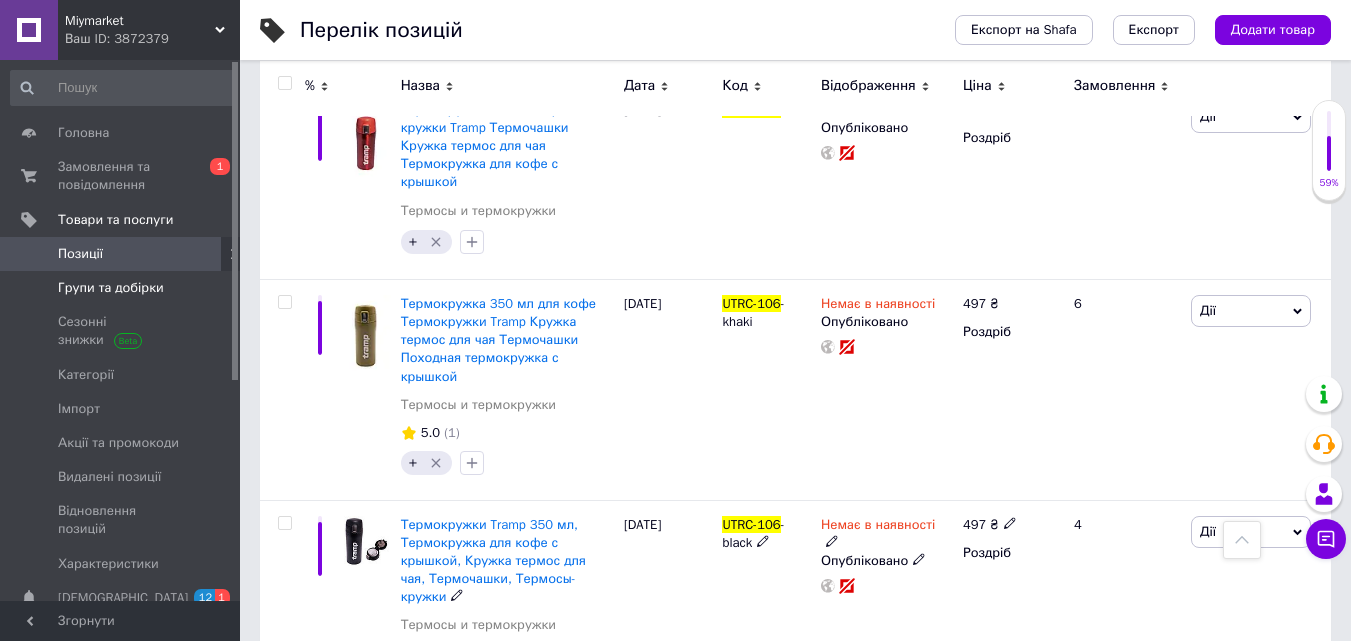 scroll, scrollTop: 716, scrollLeft: 0, axis: vertical 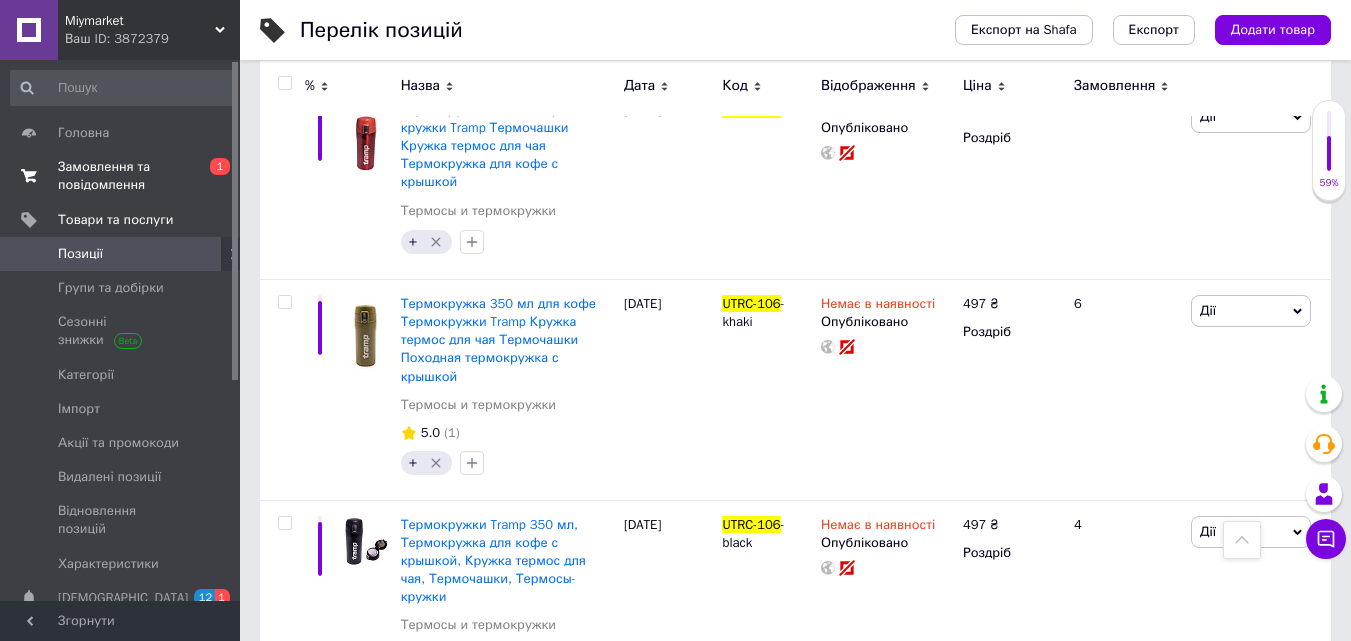 click on "Замовлення та повідомлення" at bounding box center (121, 176) 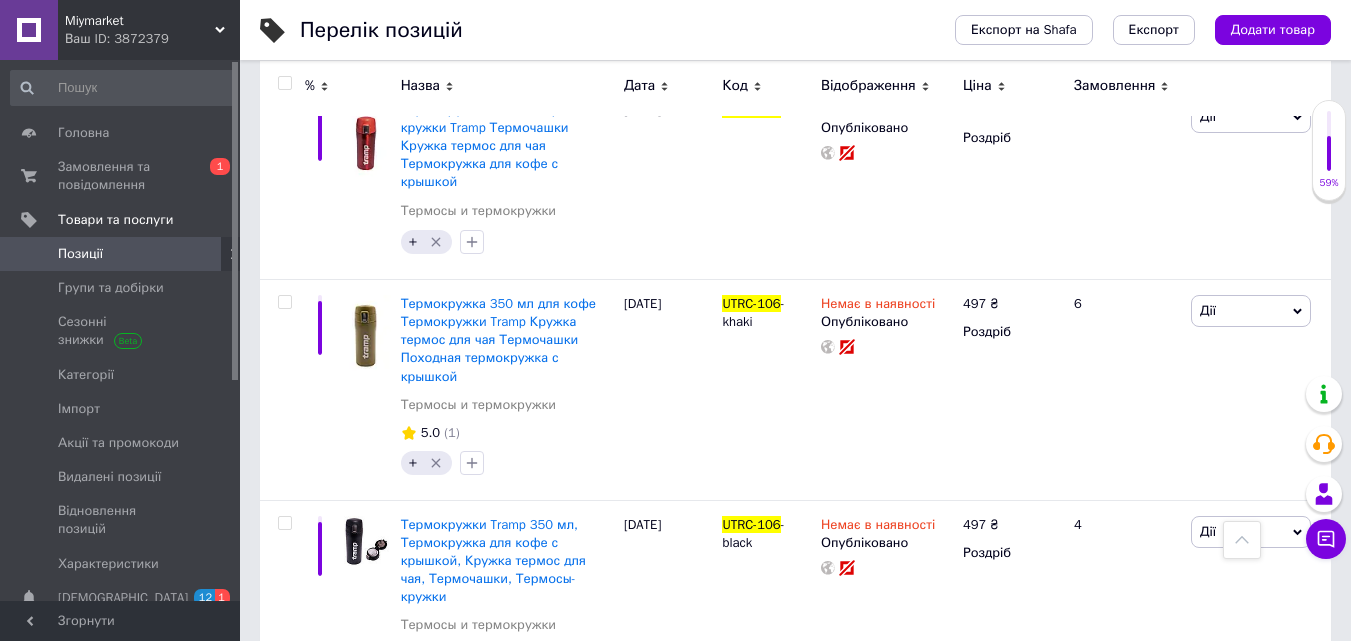 scroll, scrollTop: 0, scrollLeft: 0, axis: both 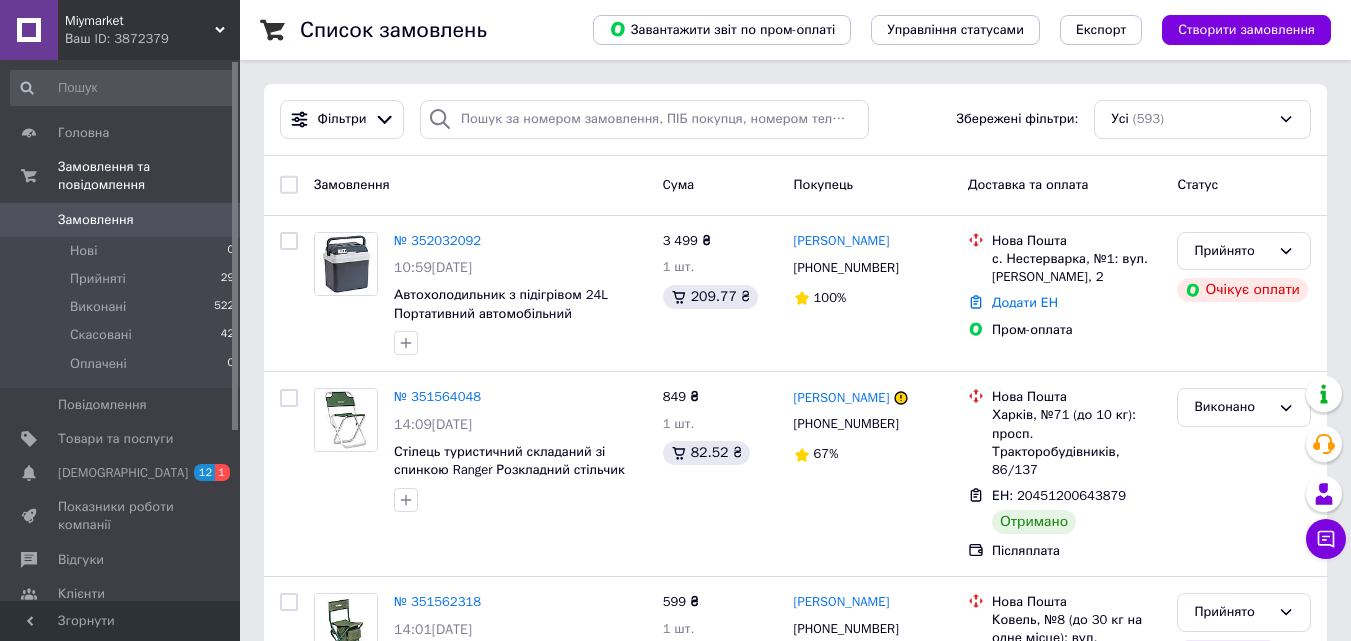 click on "Замовлення" at bounding box center [121, 220] 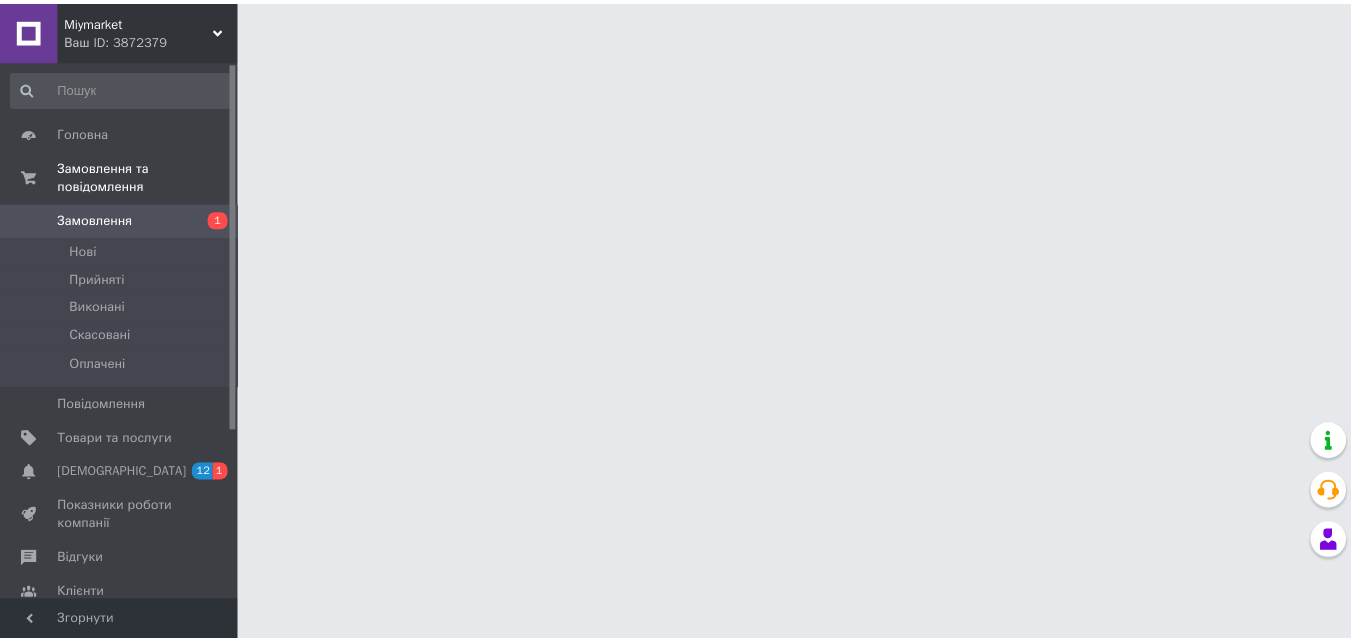 scroll, scrollTop: 0, scrollLeft: 0, axis: both 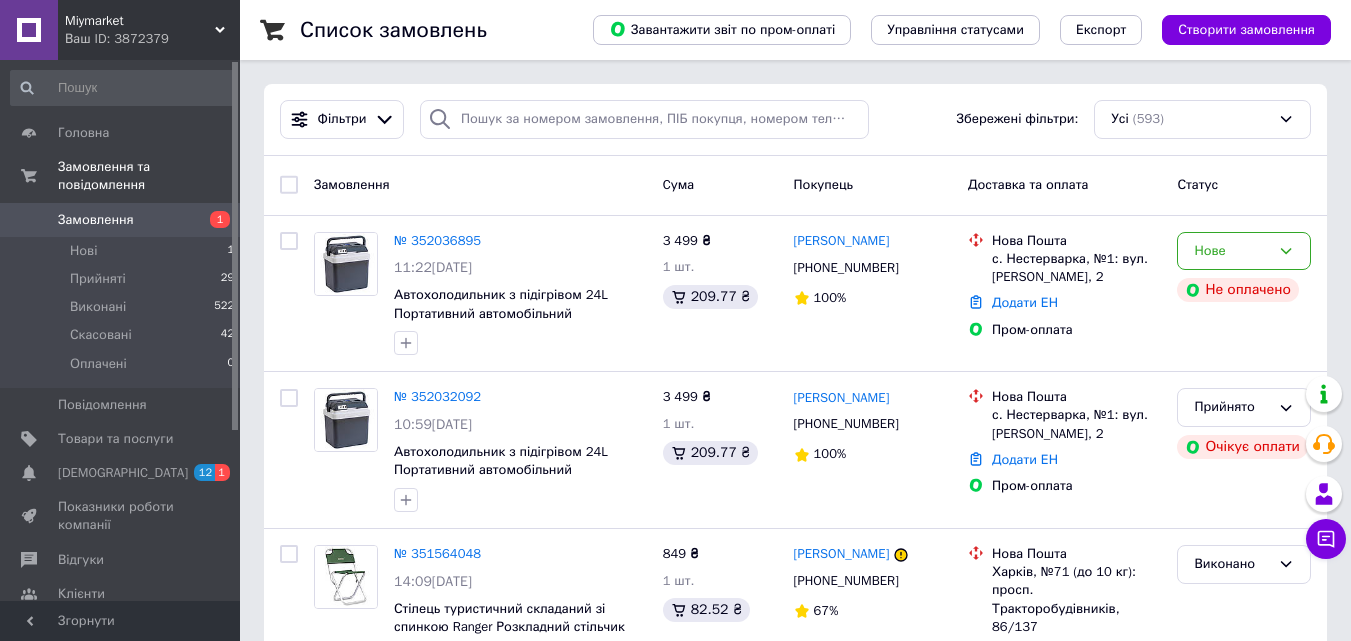 drag, startPoint x: 121, startPoint y: 196, endPoint x: 316, endPoint y: 194, distance: 195.01025 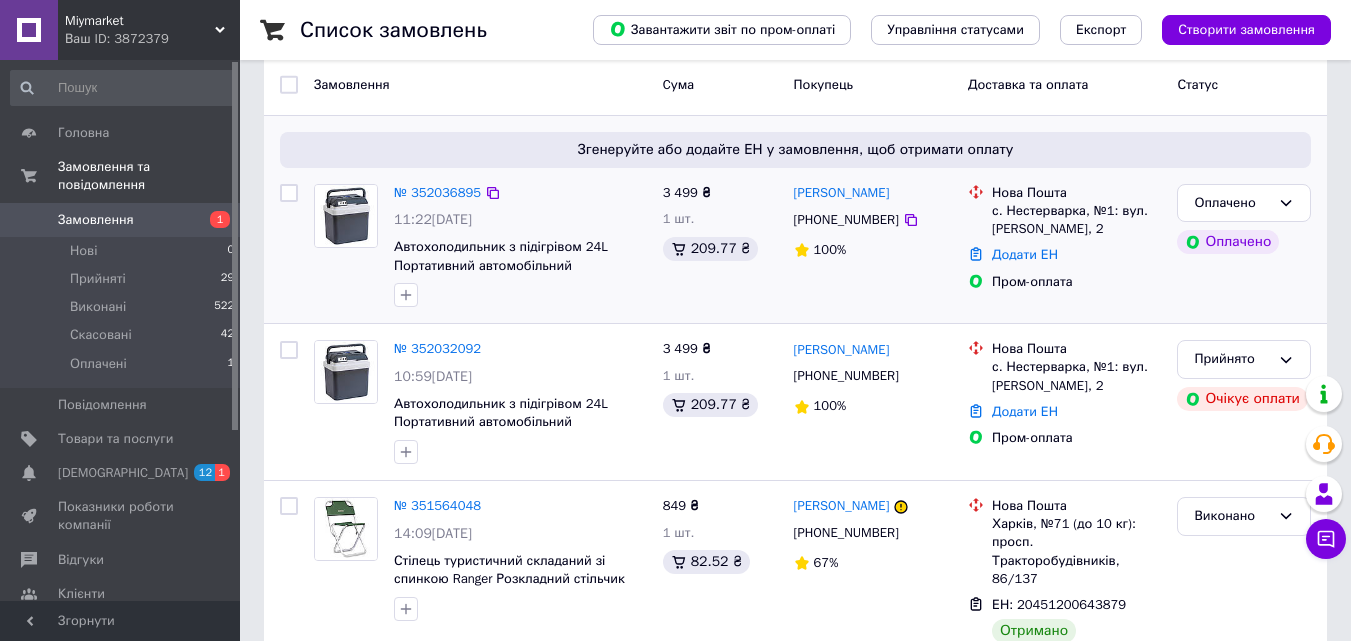 scroll, scrollTop: 0, scrollLeft: 0, axis: both 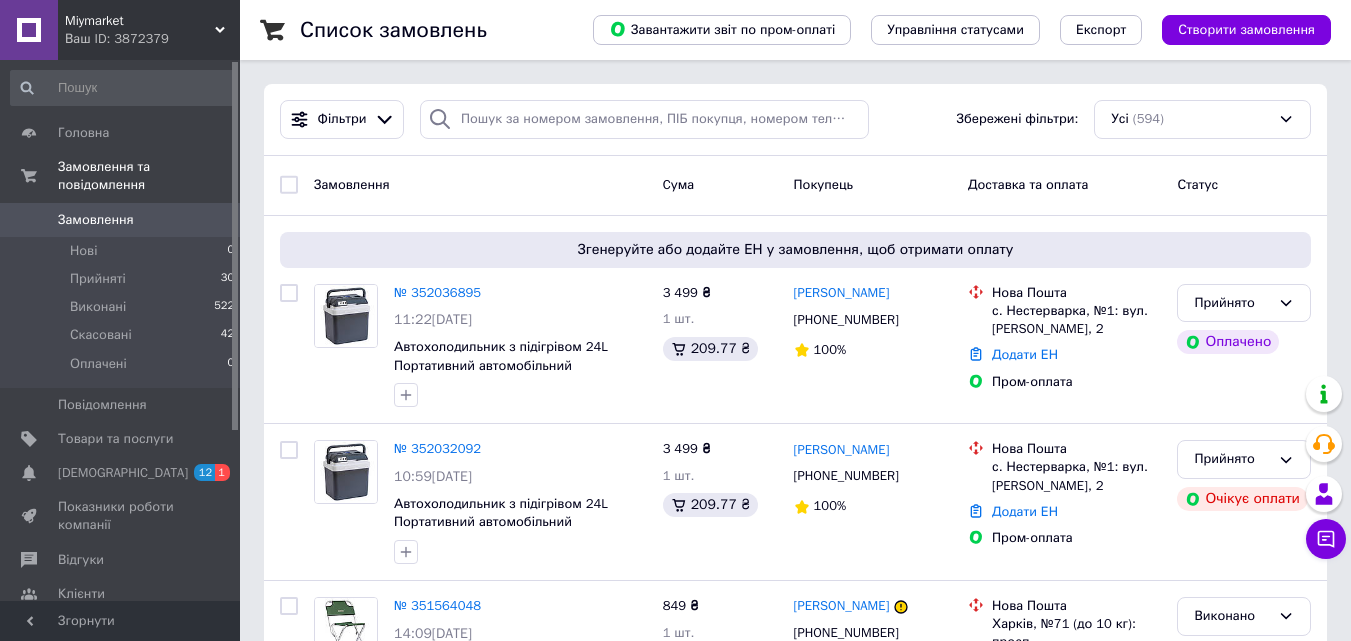 click on "Замовлення" at bounding box center (96, 220) 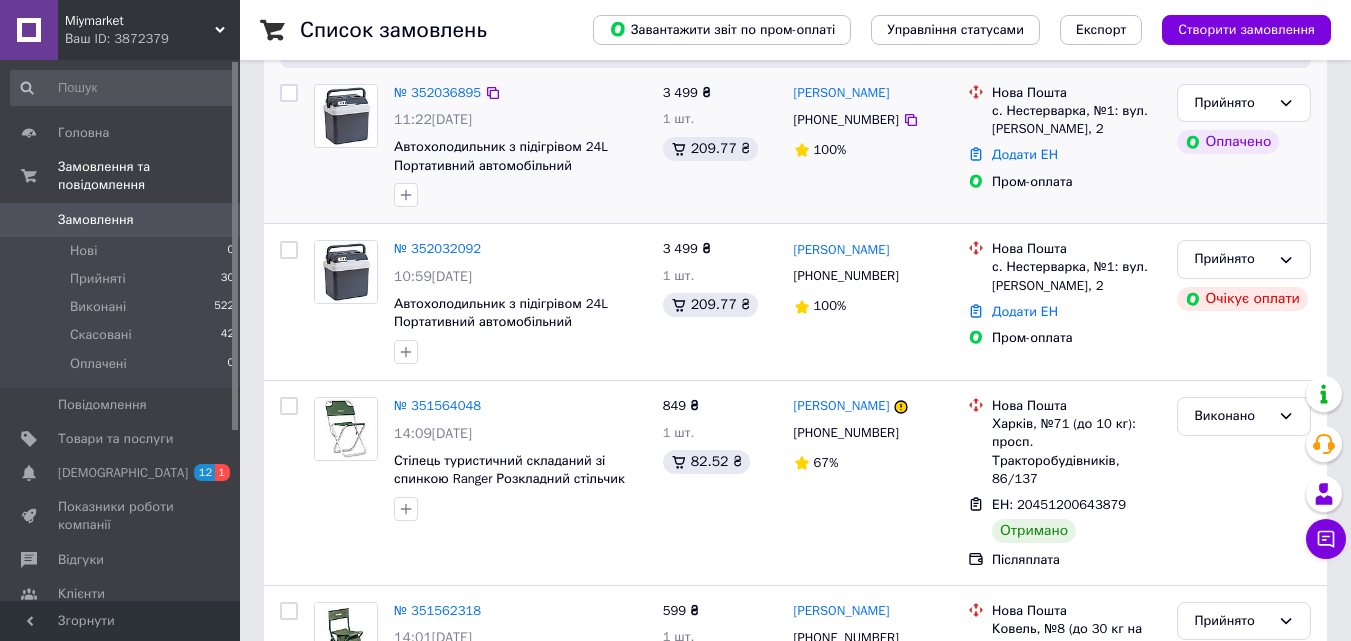 scroll, scrollTop: 300, scrollLeft: 0, axis: vertical 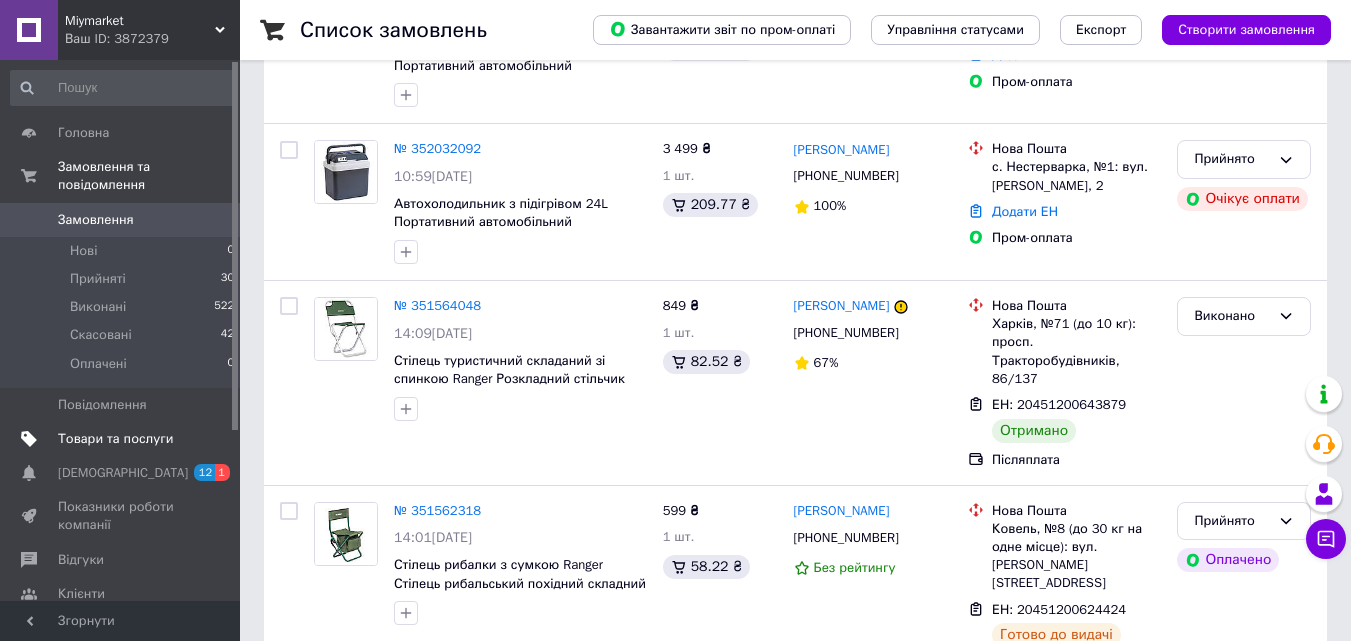 click on "Товари та послуги" at bounding box center (115, 439) 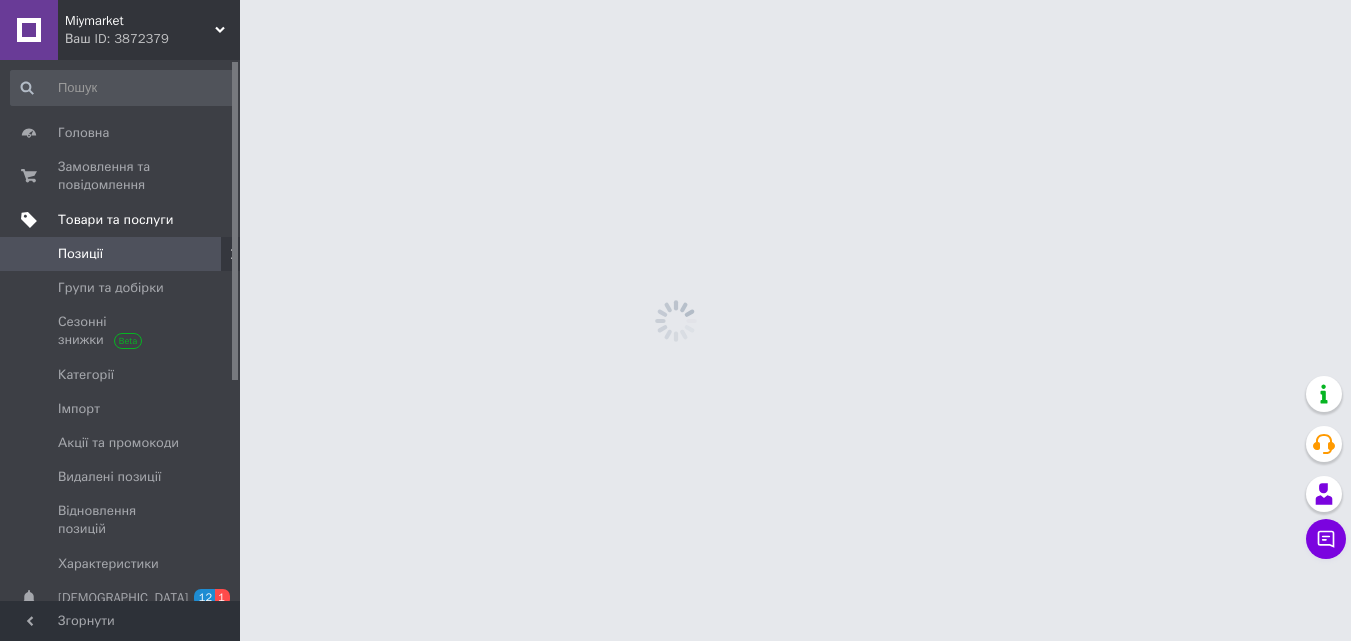 scroll, scrollTop: 0, scrollLeft: 0, axis: both 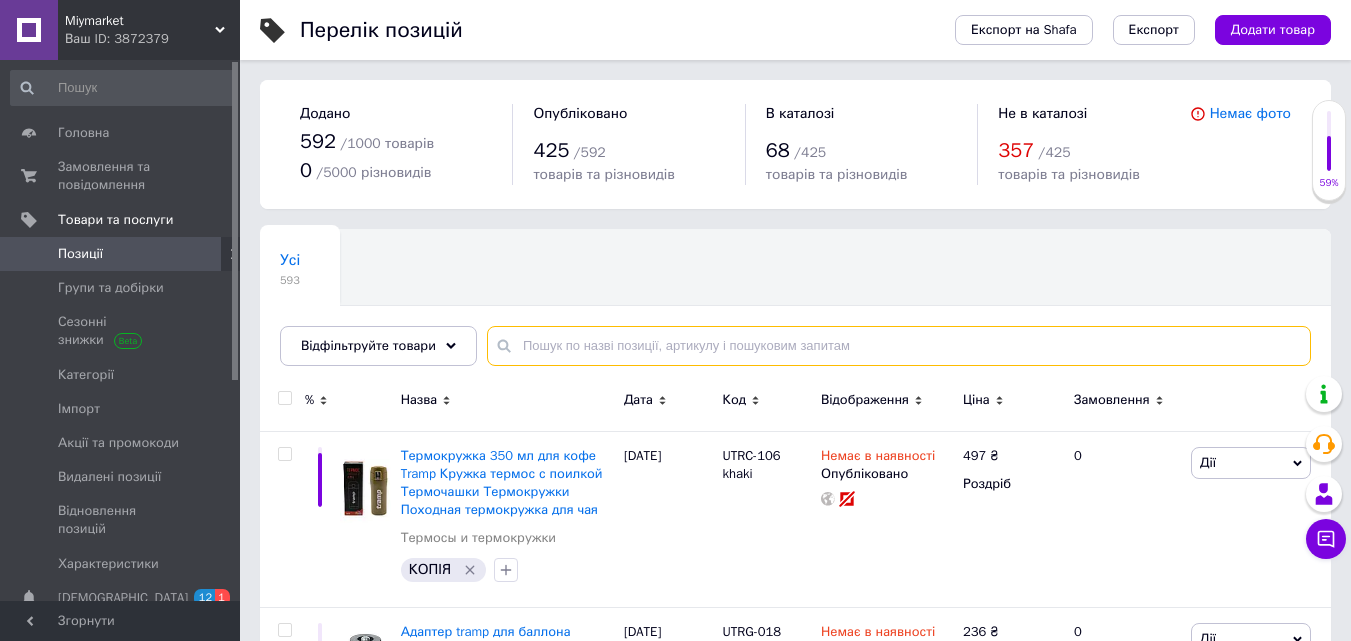 click at bounding box center [899, 346] 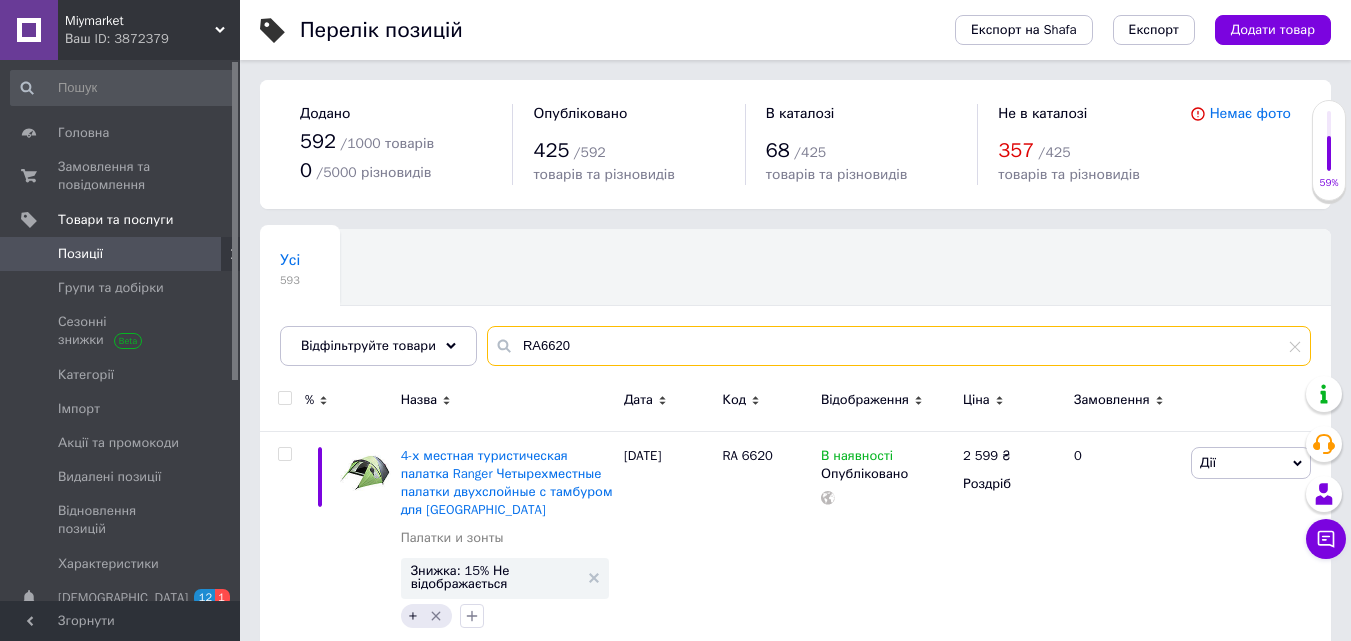 scroll, scrollTop: 32, scrollLeft: 0, axis: vertical 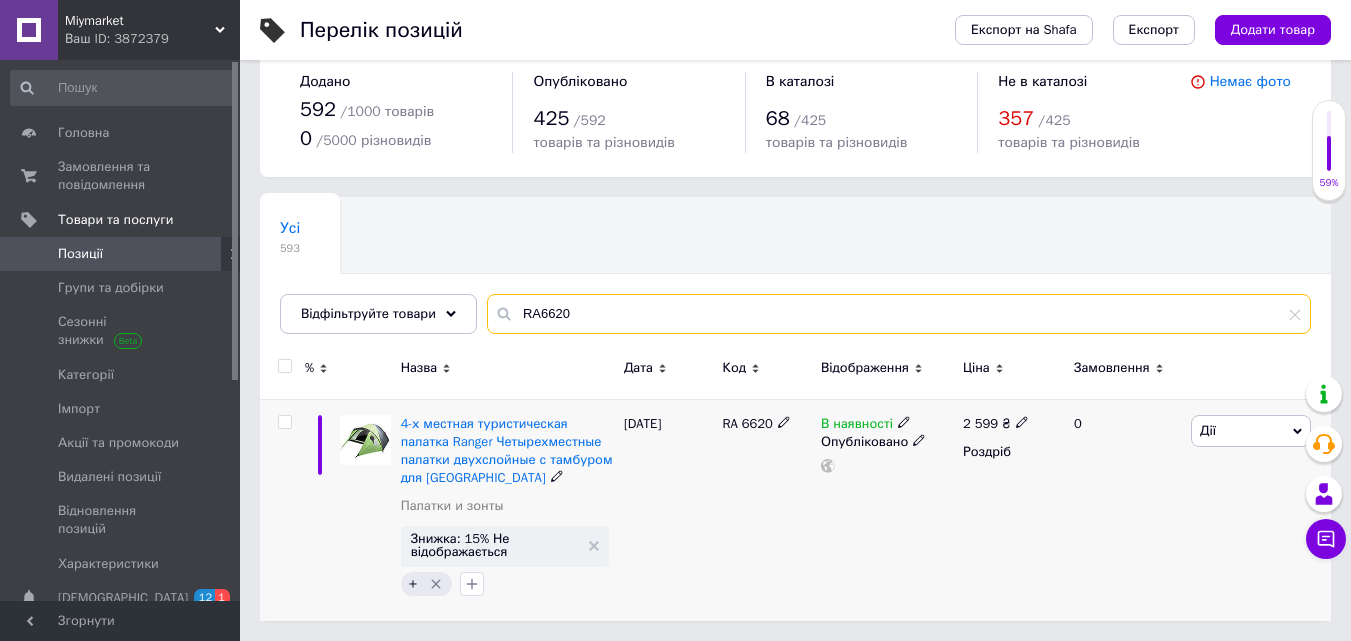 type on "RA6620" 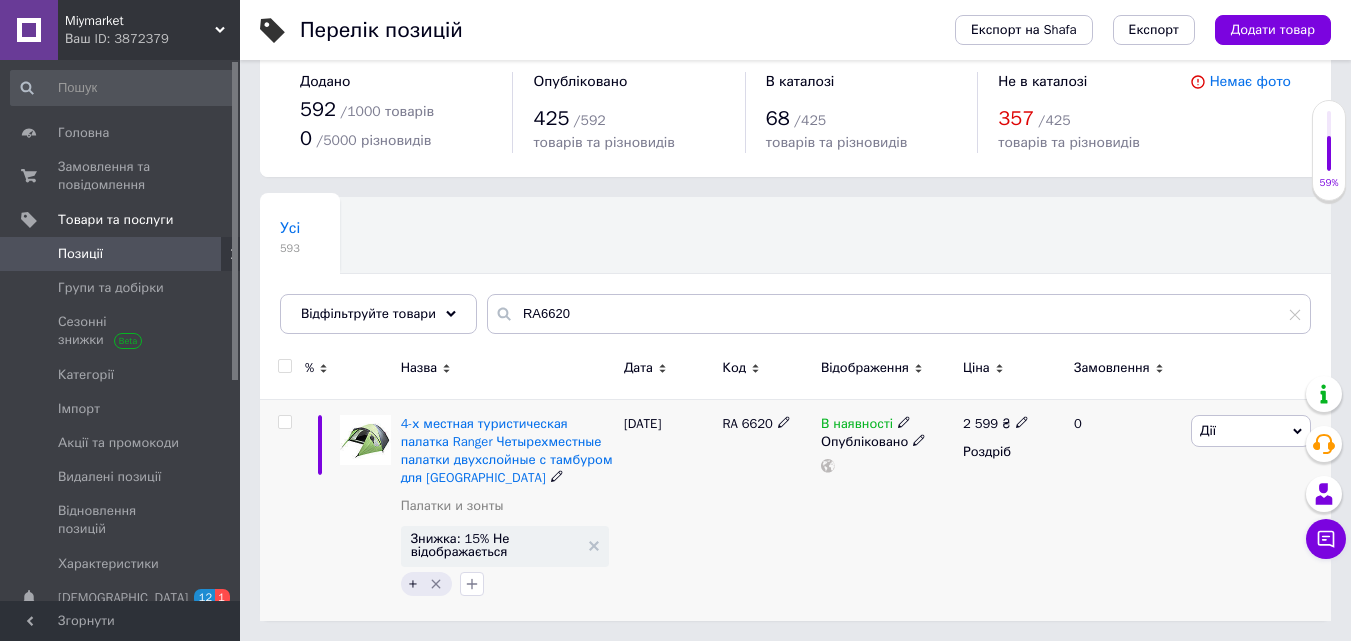 click 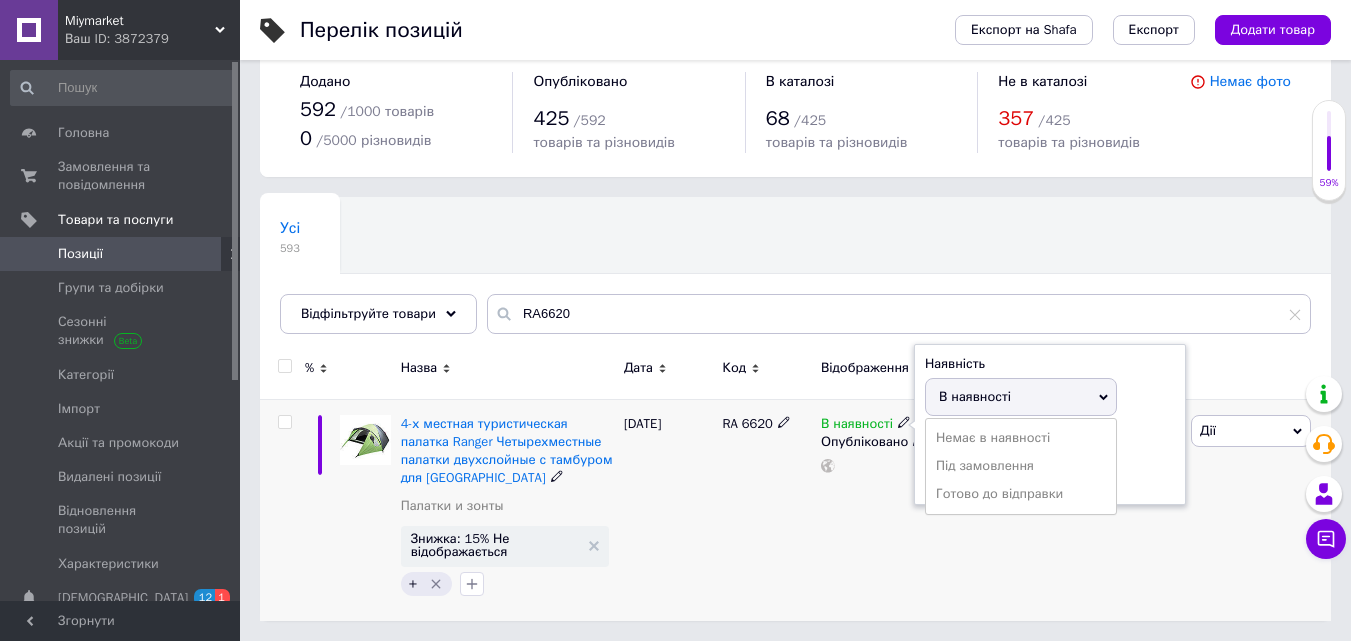 click on "Немає в наявності" at bounding box center (1021, 438) 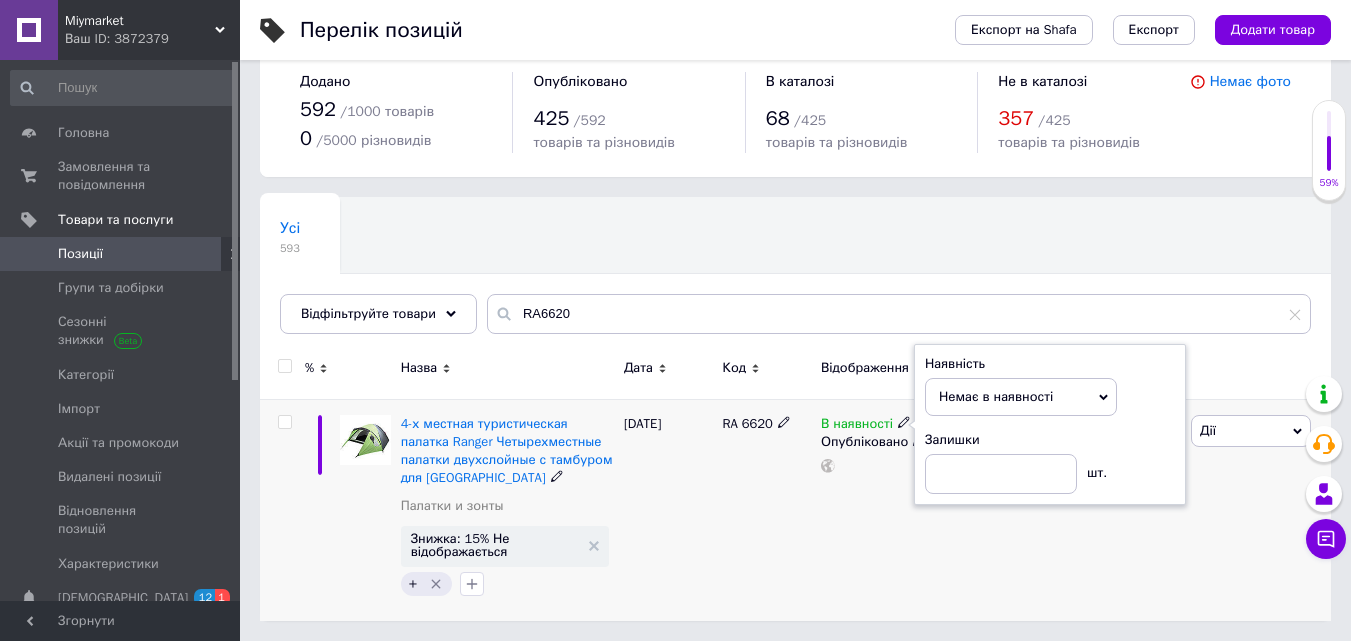 click on "RA 6620" at bounding box center (766, 510) 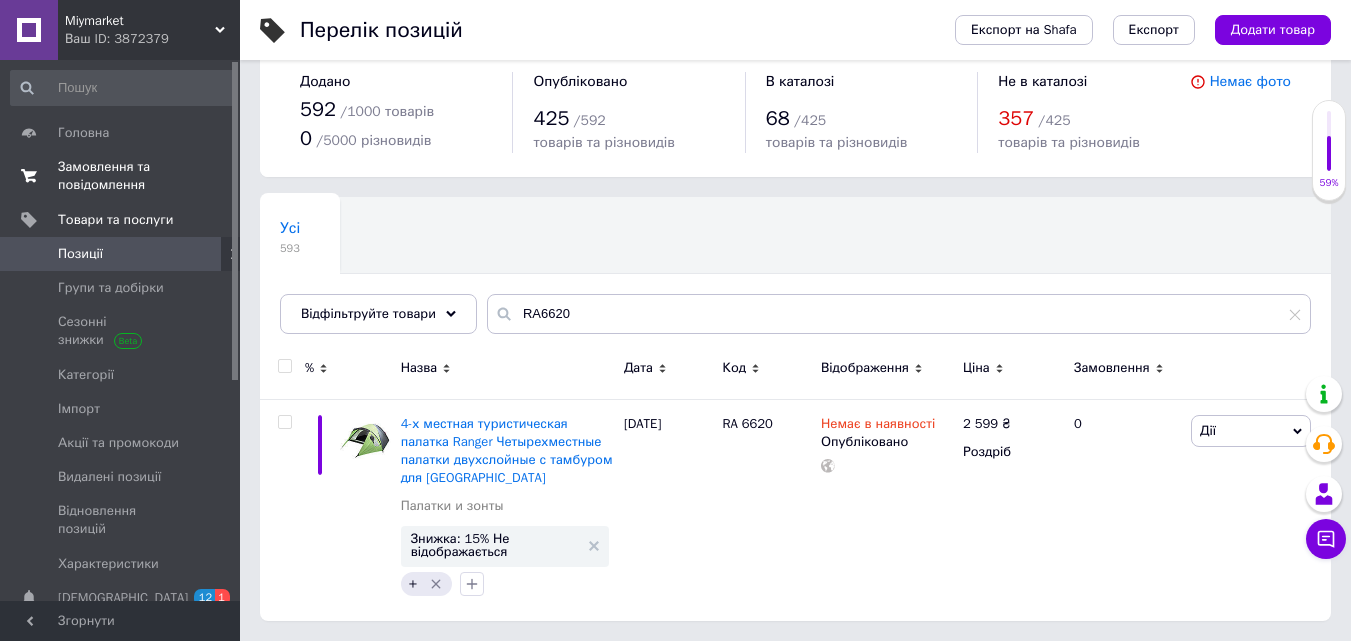 click on "Замовлення та повідомлення" at bounding box center [121, 176] 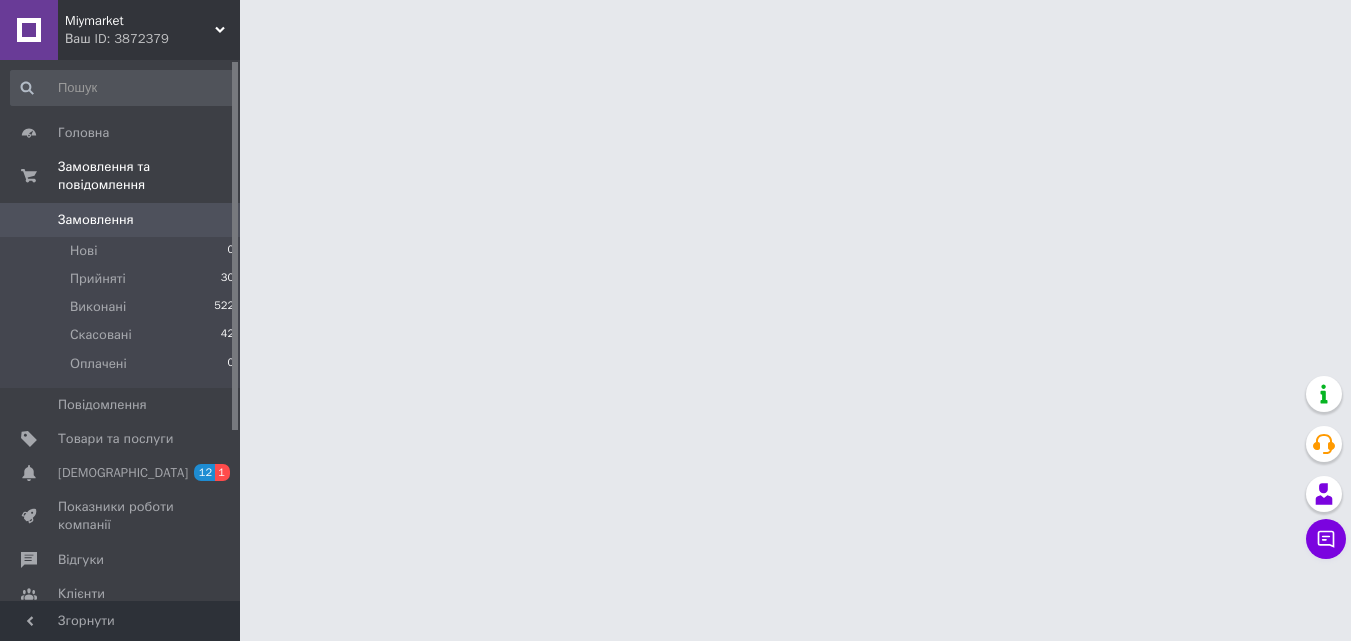 scroll, scrollTop: 0, scrollLeft: 0, axis: both 